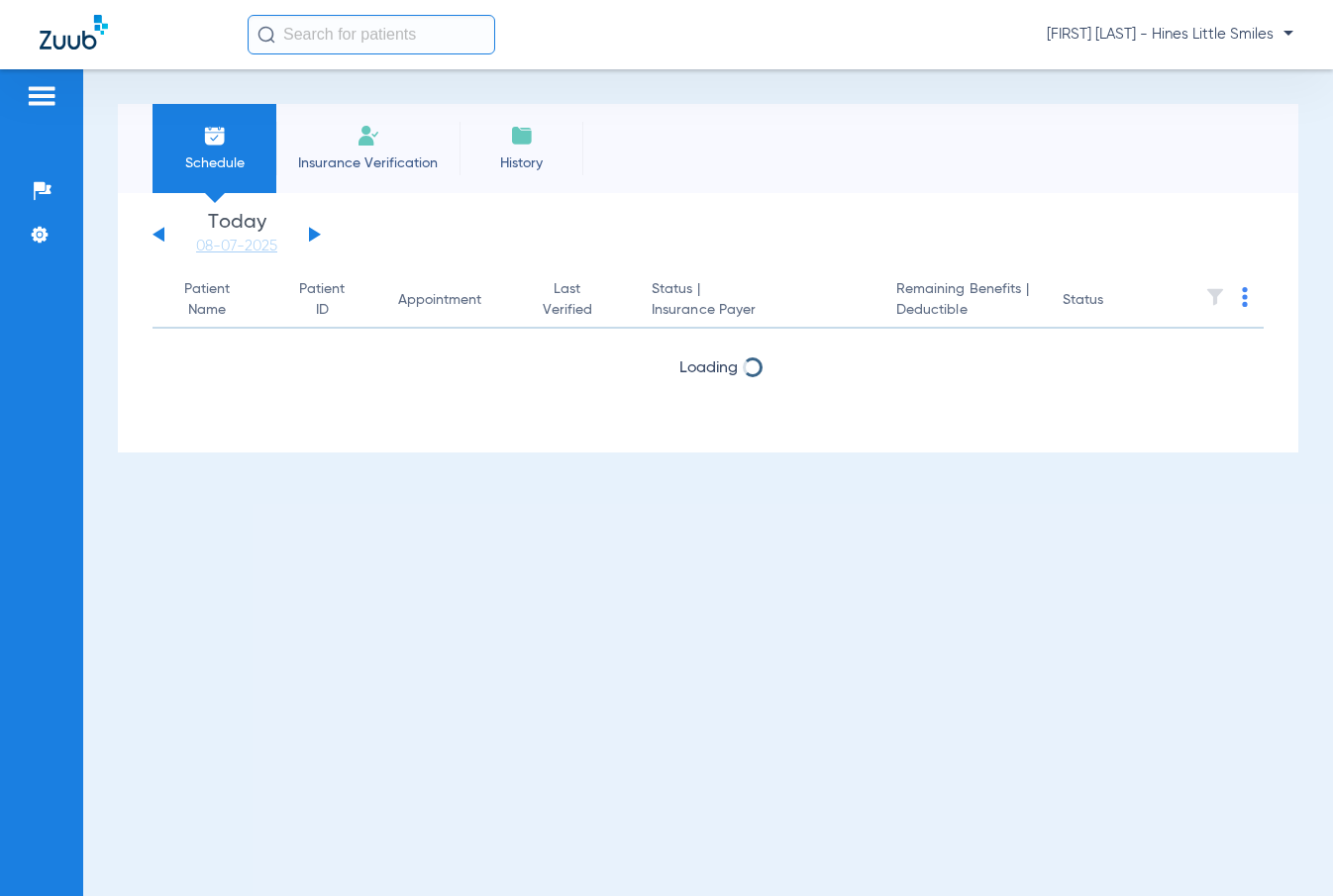 scroll, scrollTop: 0, scrollLeft: 0, axis: both 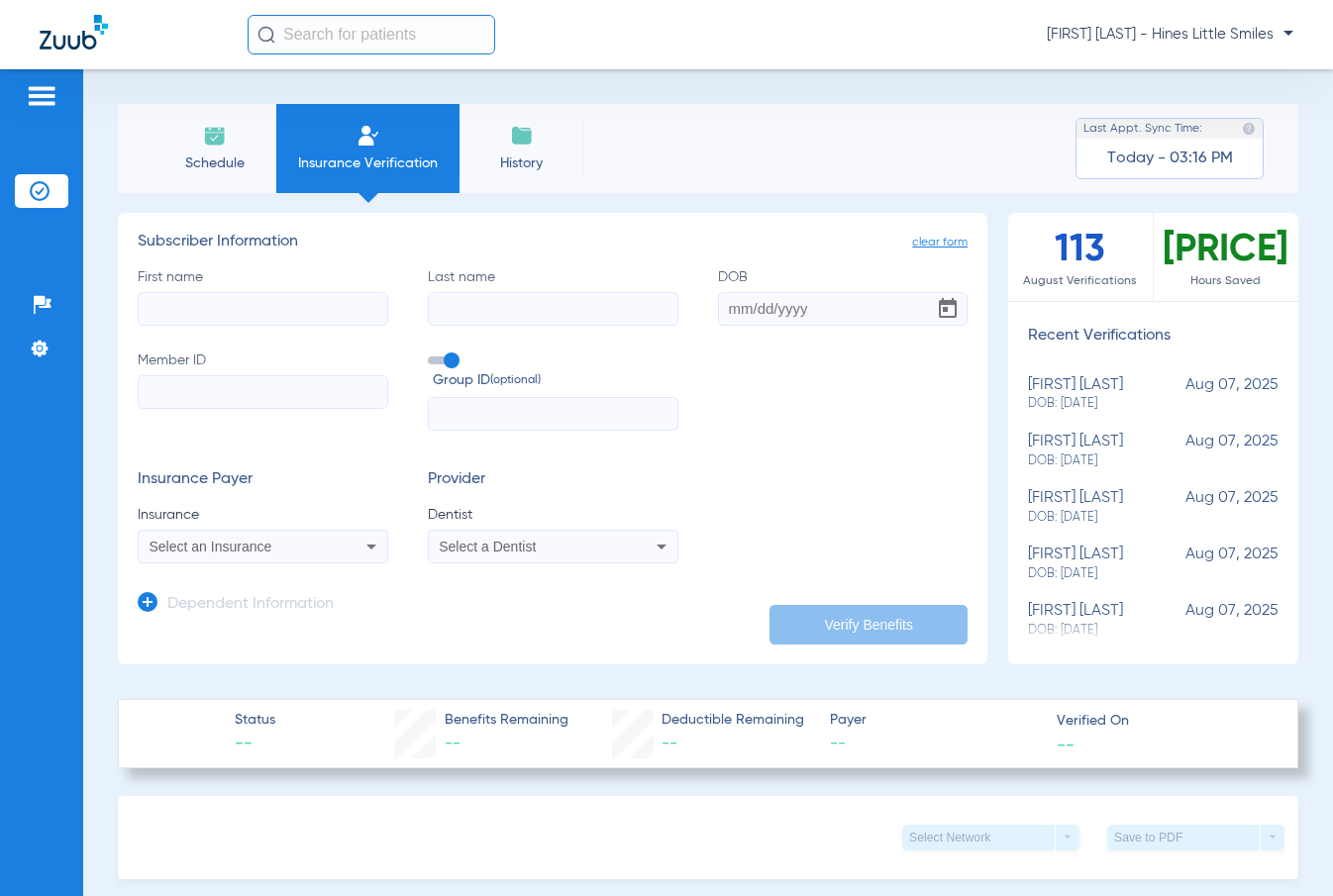 click on "Member ID" 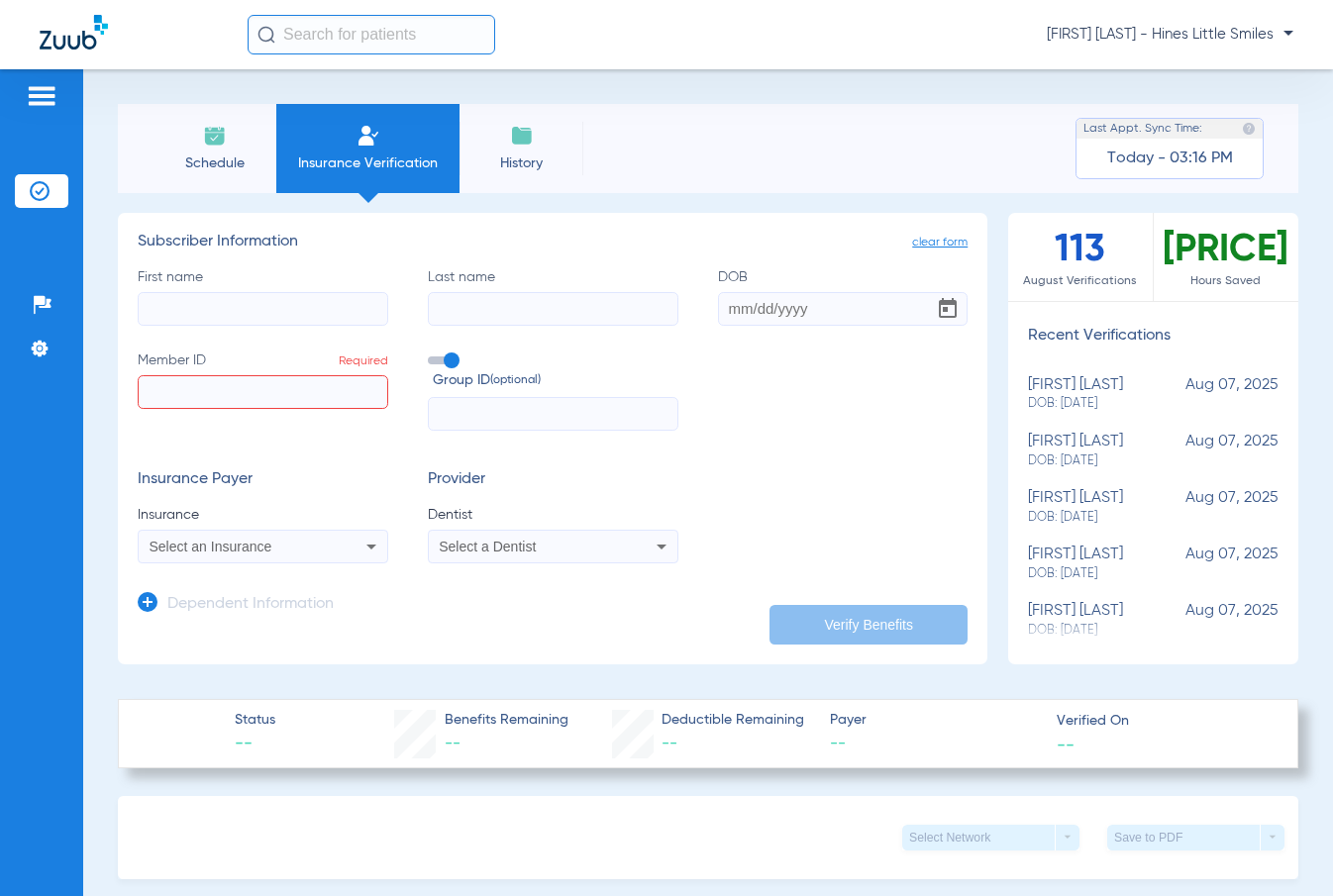 click on "First name" 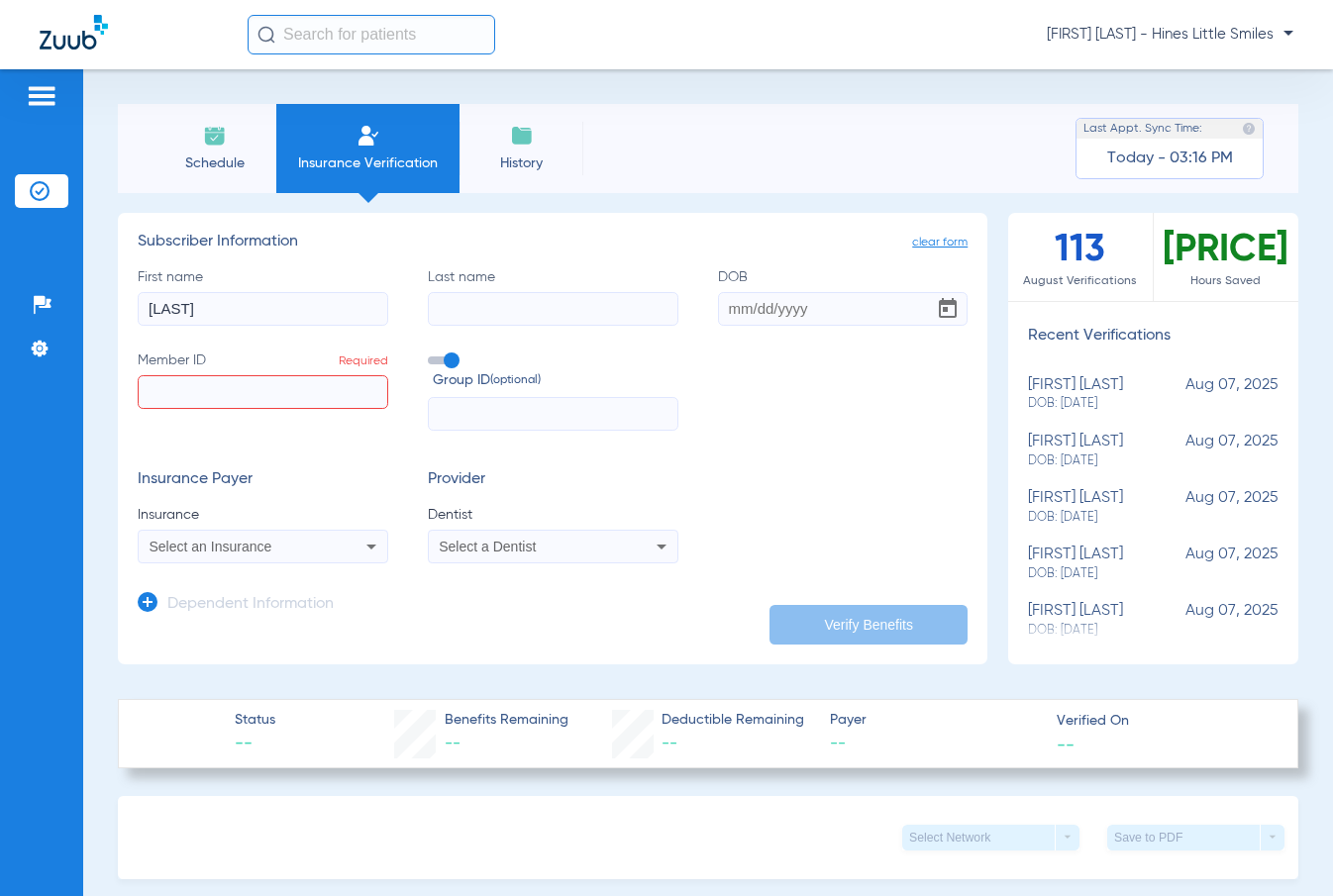 type on "[LAST]" 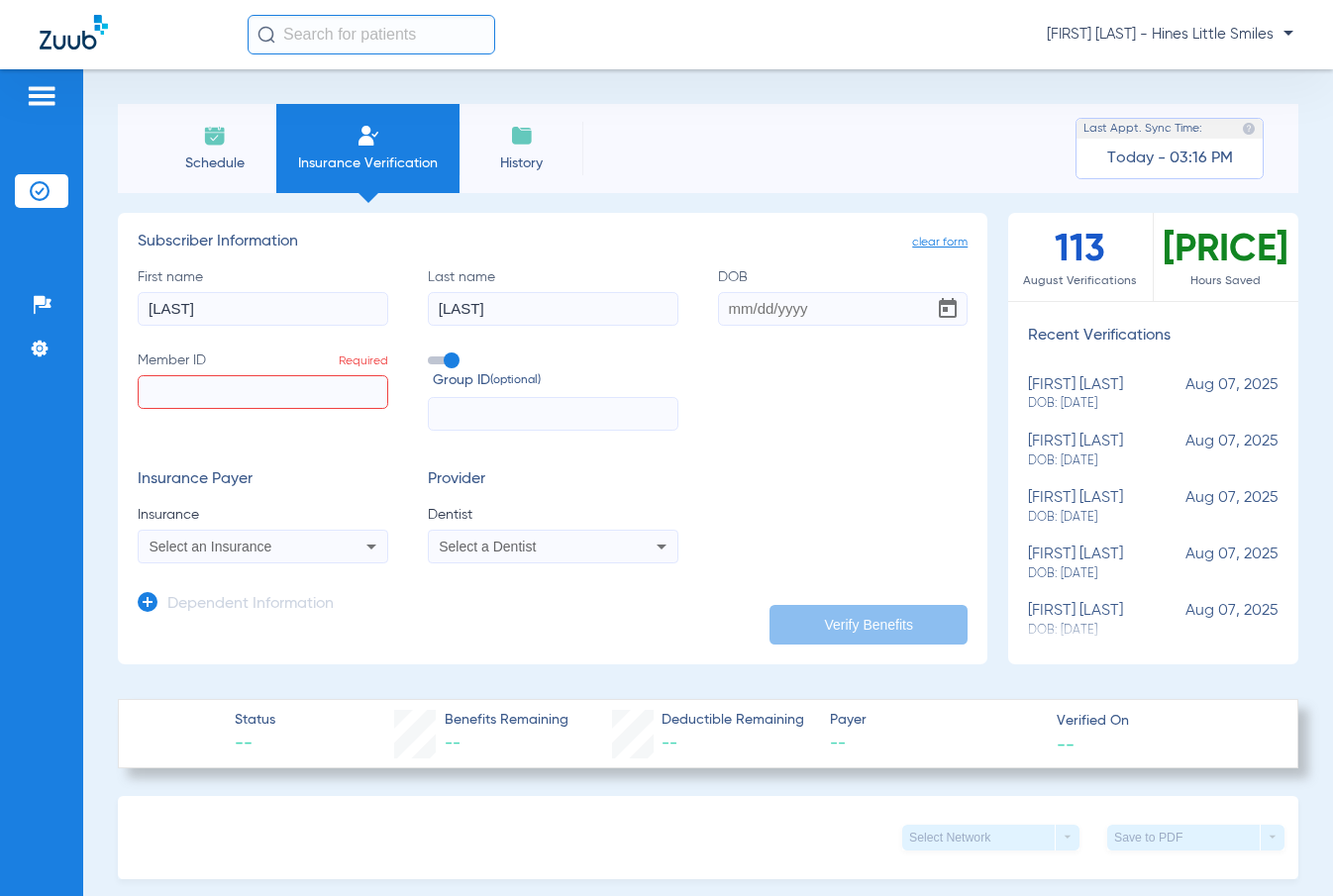 type on "[LAST]" 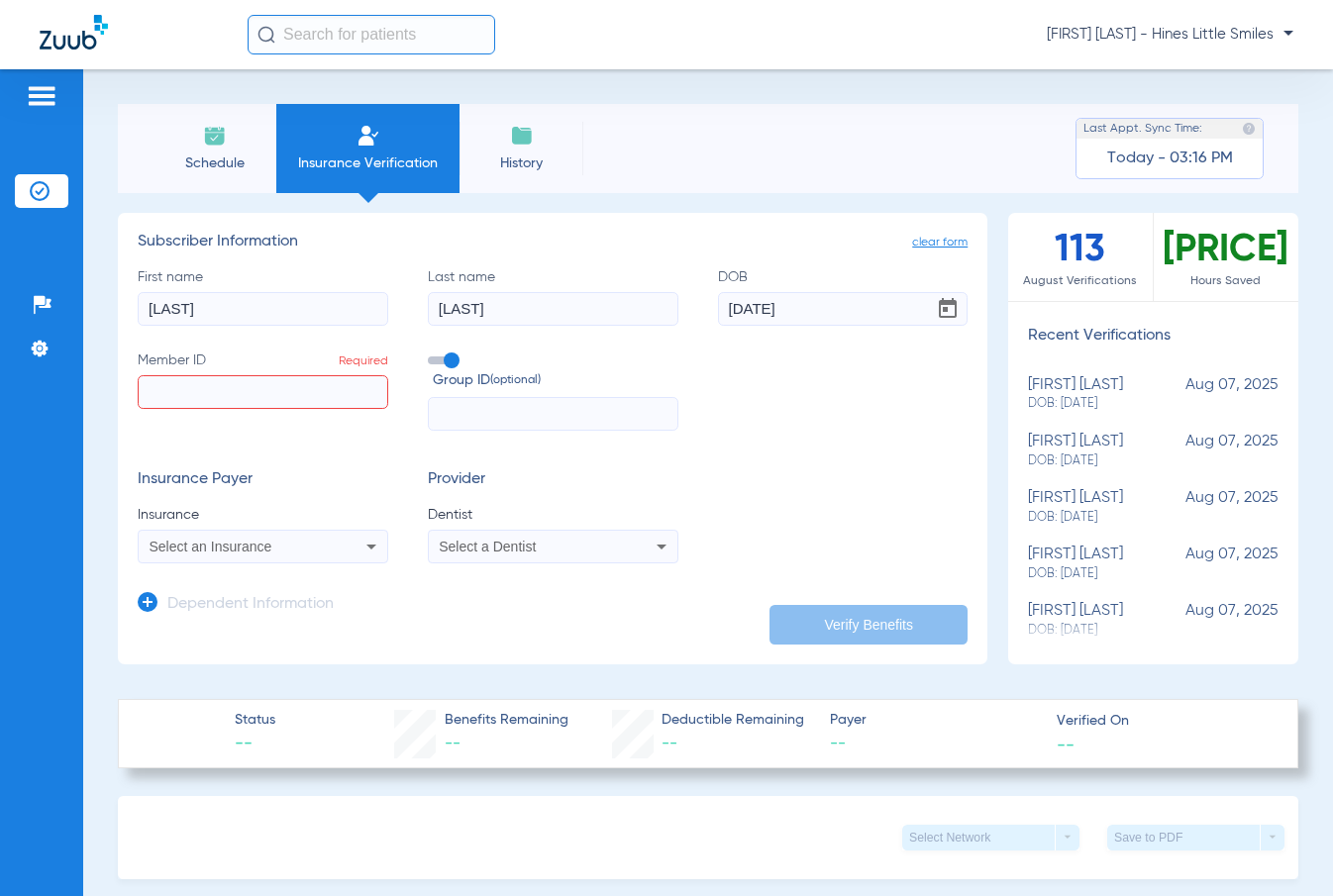 type on "[DATE]" 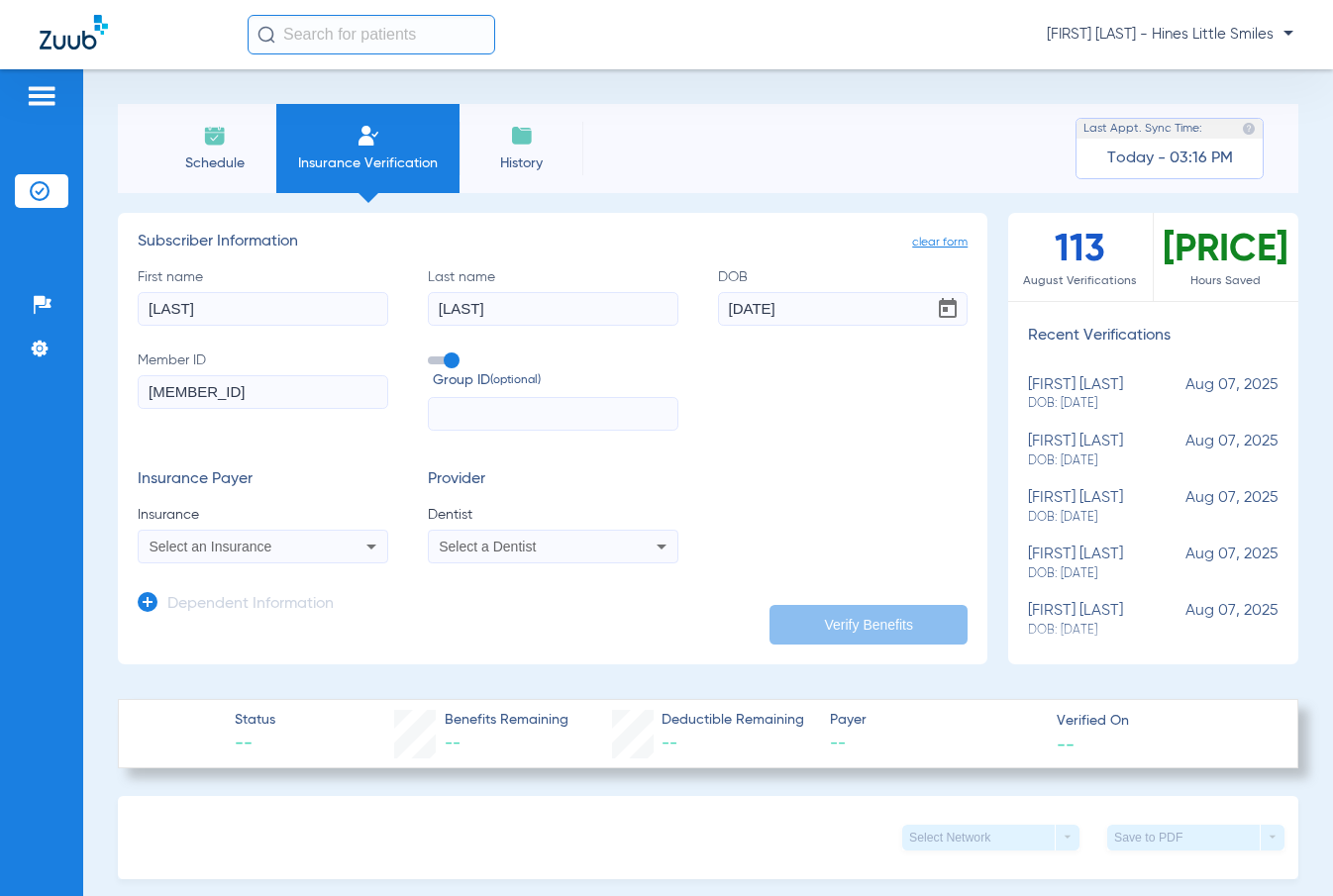 type on "[MEMBER_ID]" 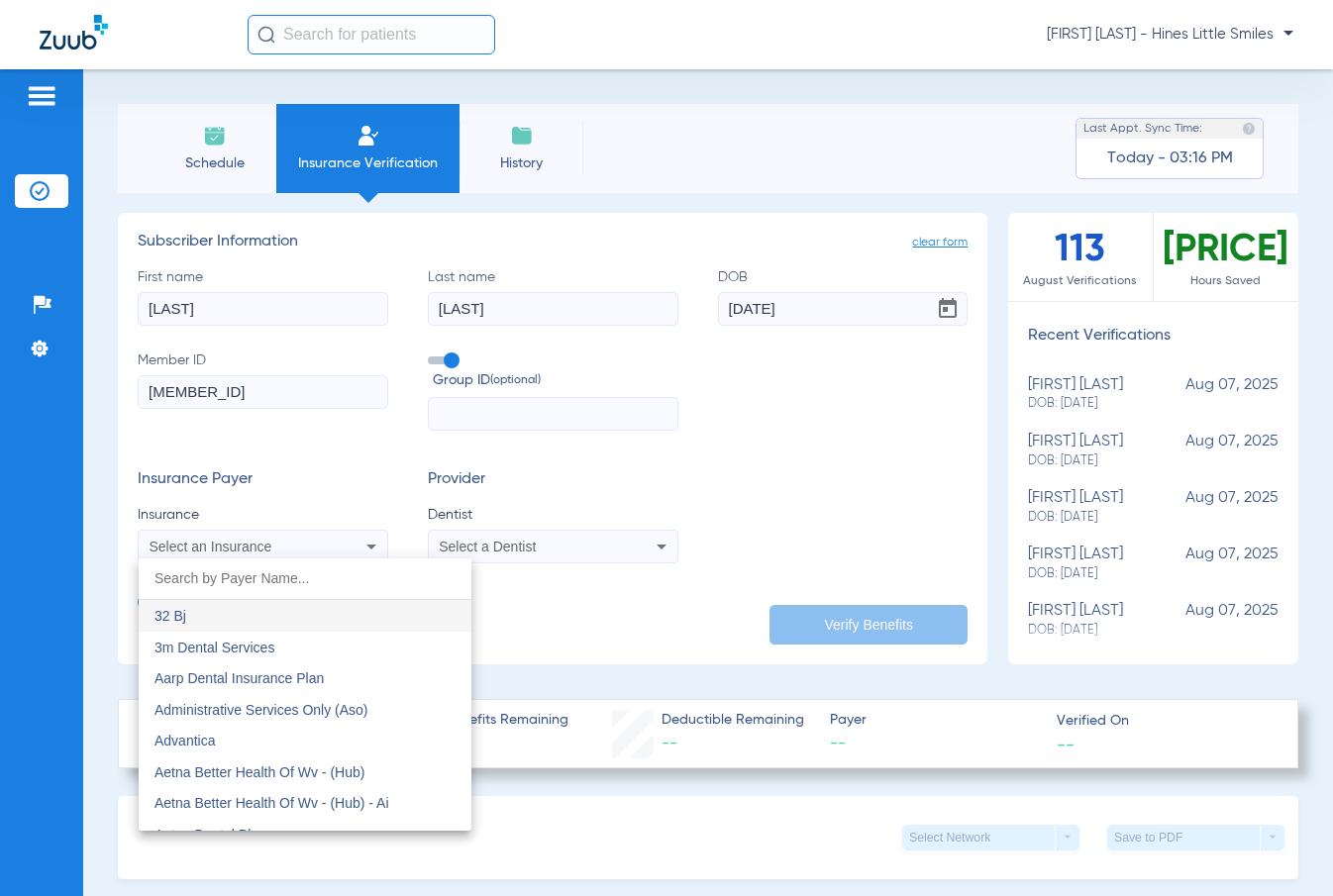 click at bounding box center [666, 448] 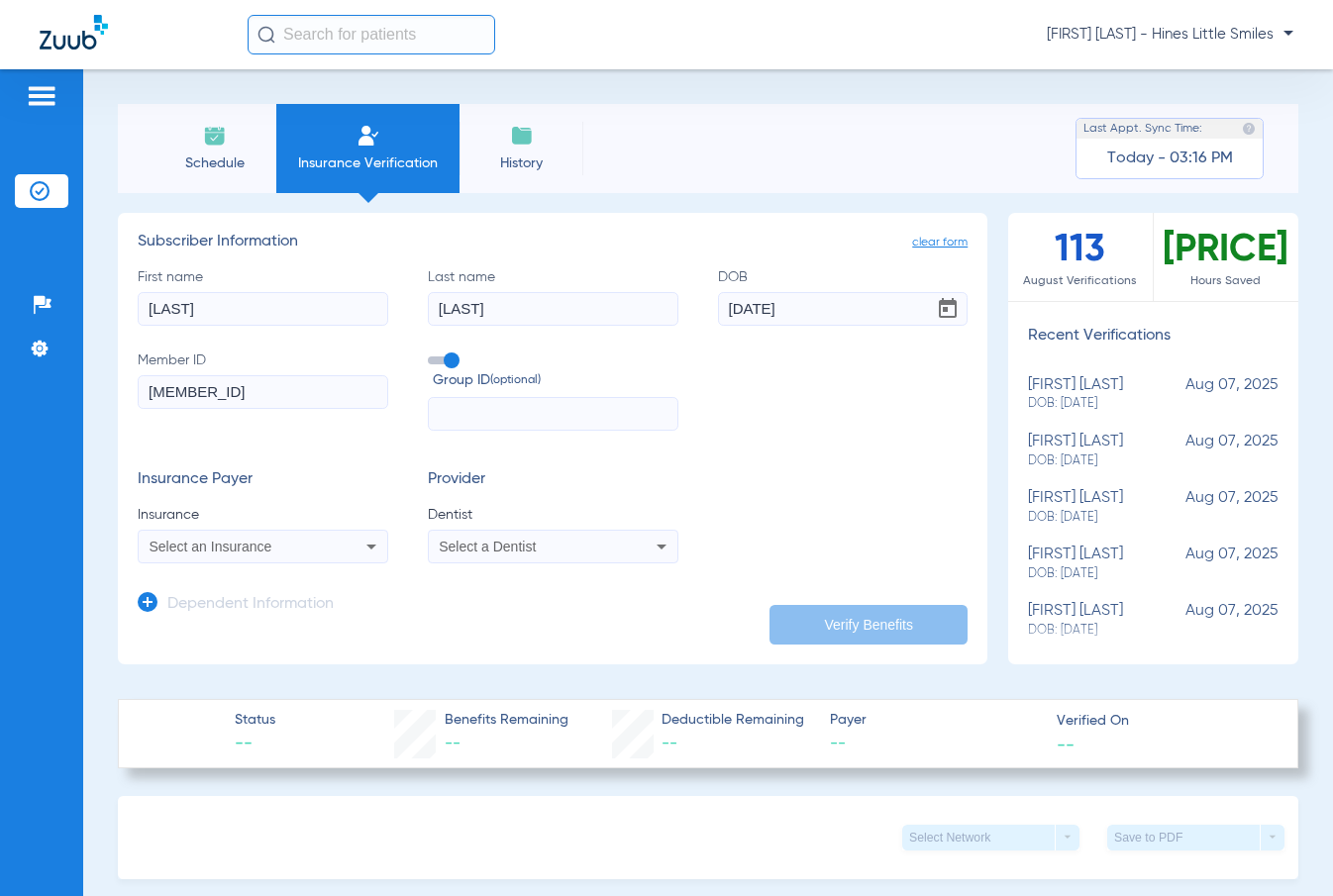 click on "Select an Insurance" at bounding box center (262, 547) 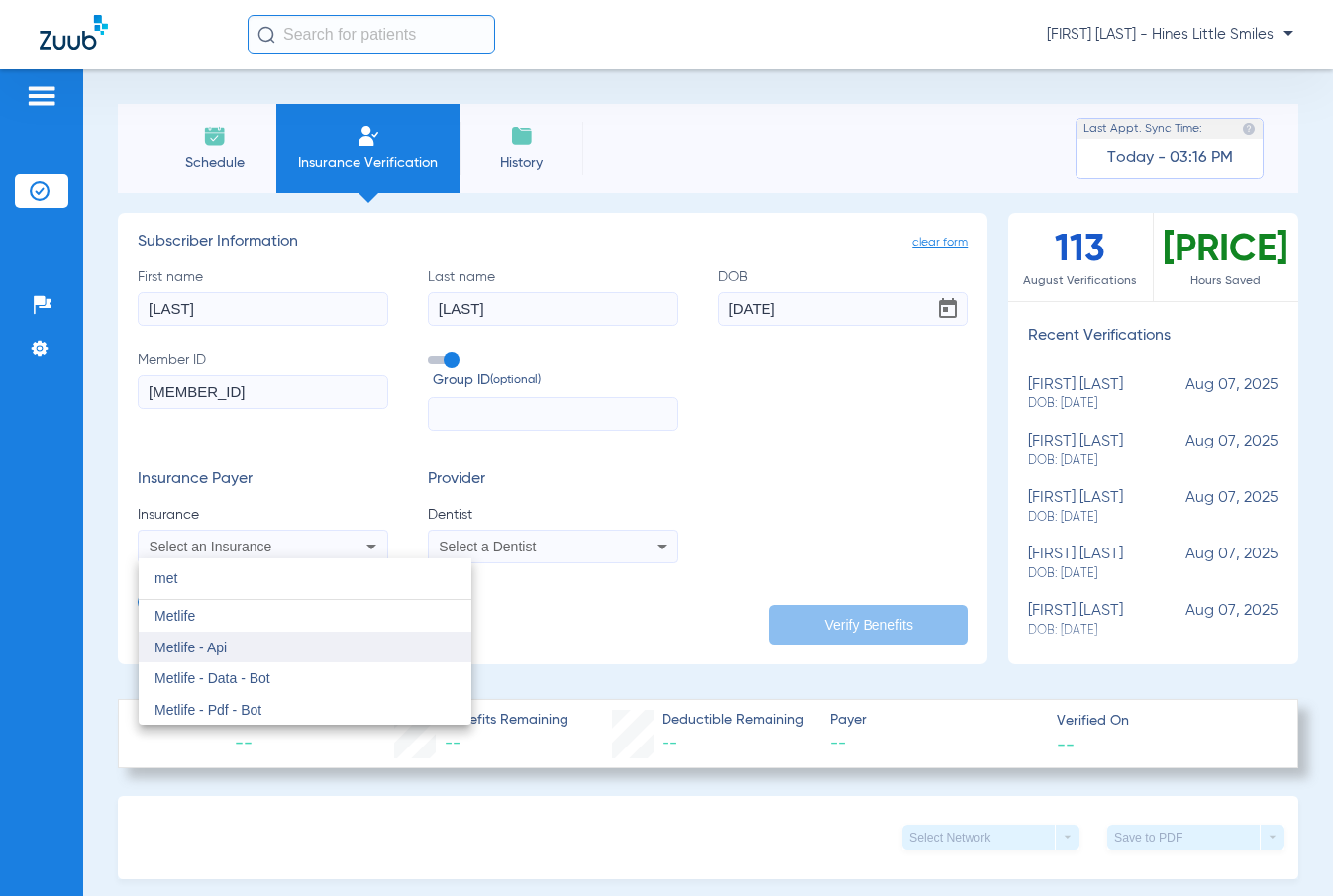 type on "met" 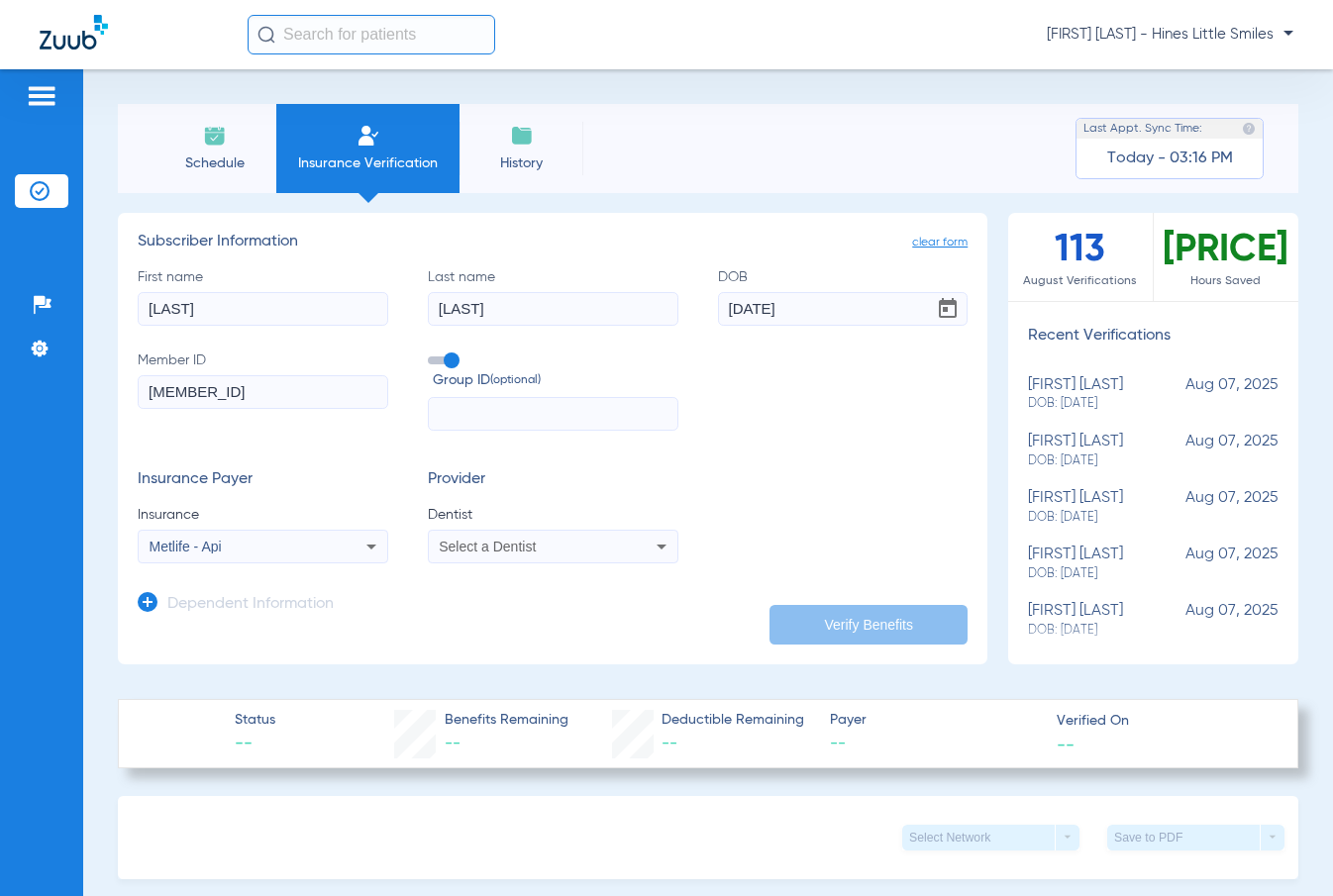 click on "Dentist
Select a Dentist" 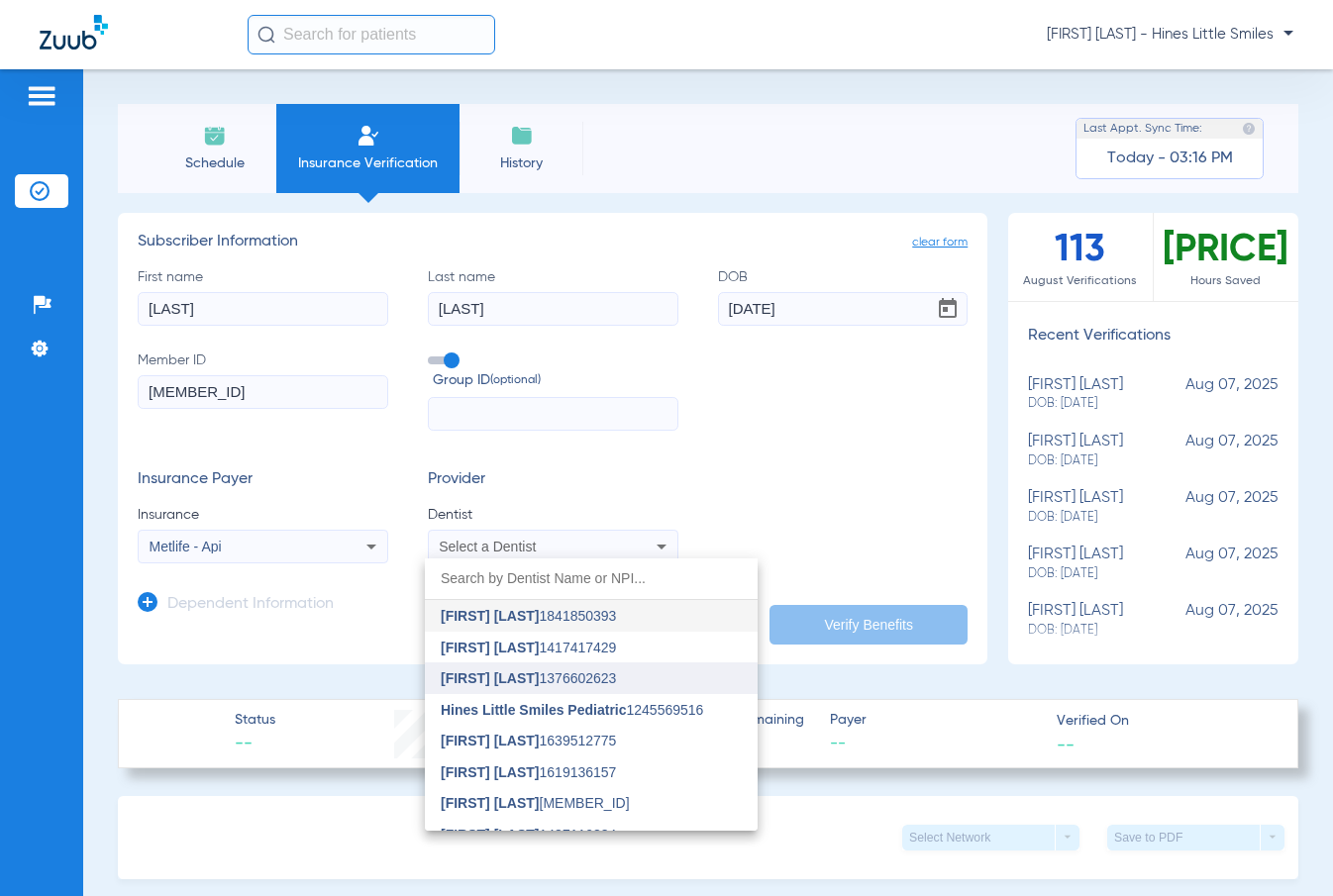 click on "Mitzi Hines [MEMBER_ID]" at bounding box center (528, 678) 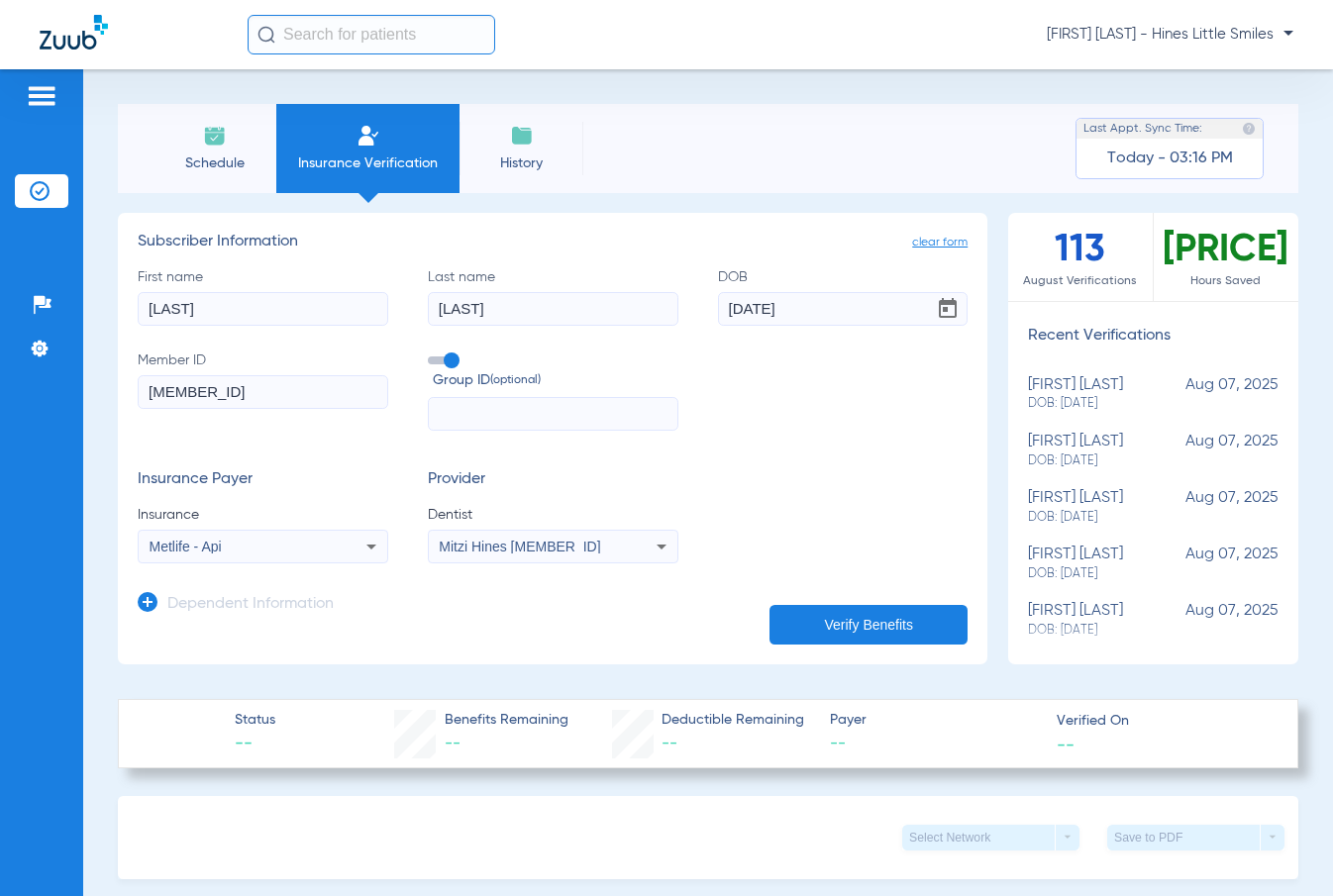 click on "Dependent Information" 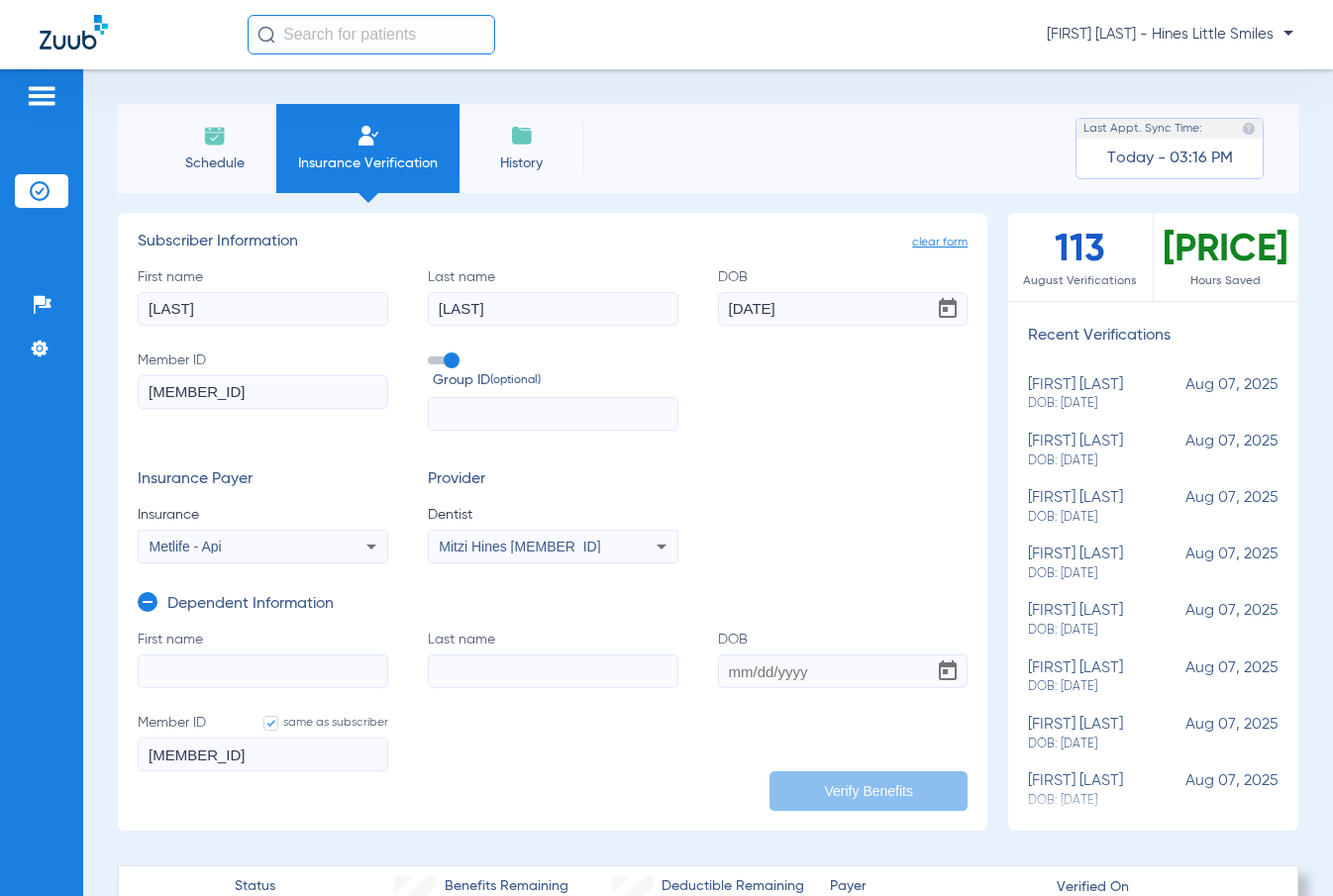 click on "First name [FIRST] Last name [LAST] DOB [DATE] Member ID same as subscriber [MEMBER_ID]" 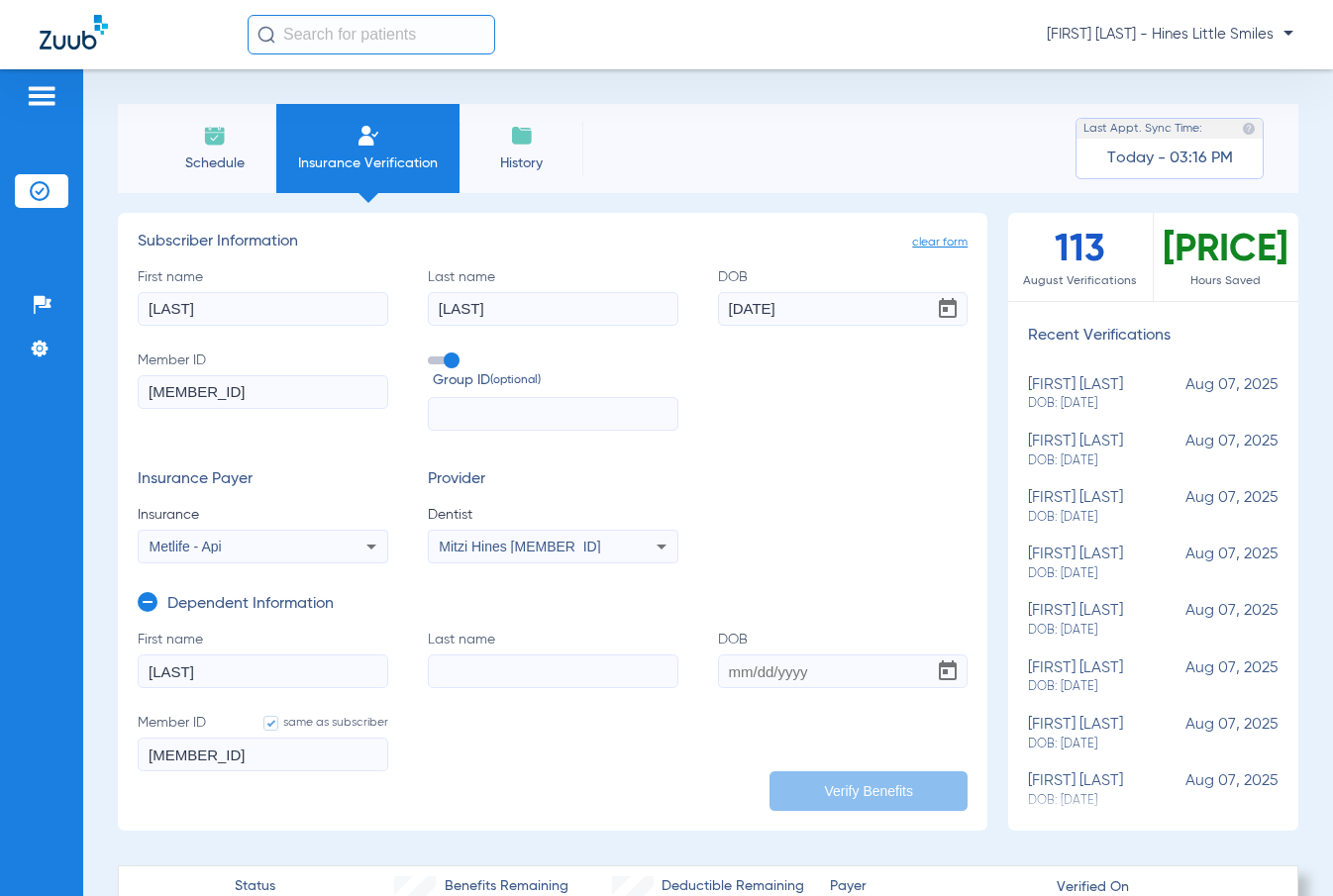 type on "[LAST]" 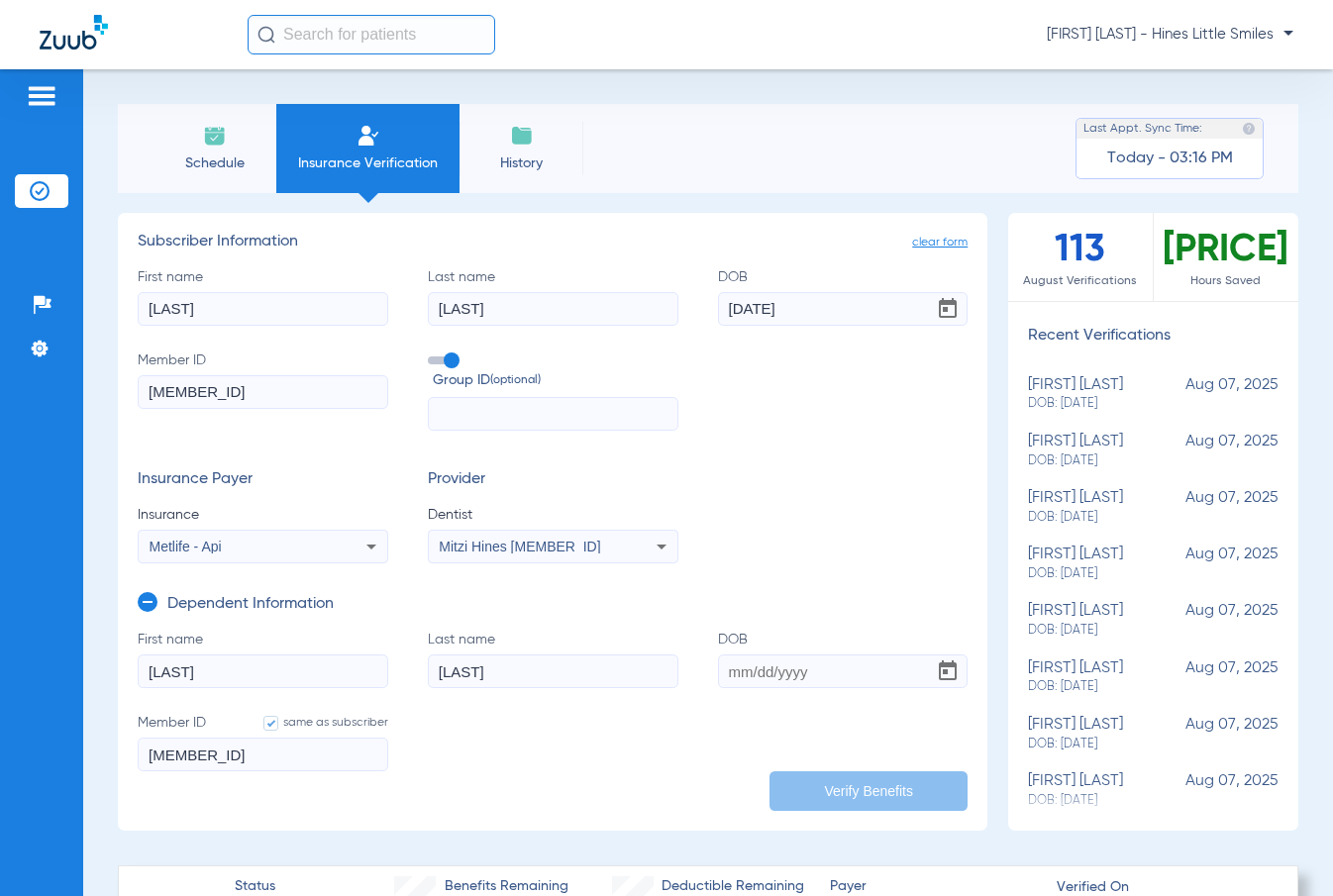 type on "[LAST]" 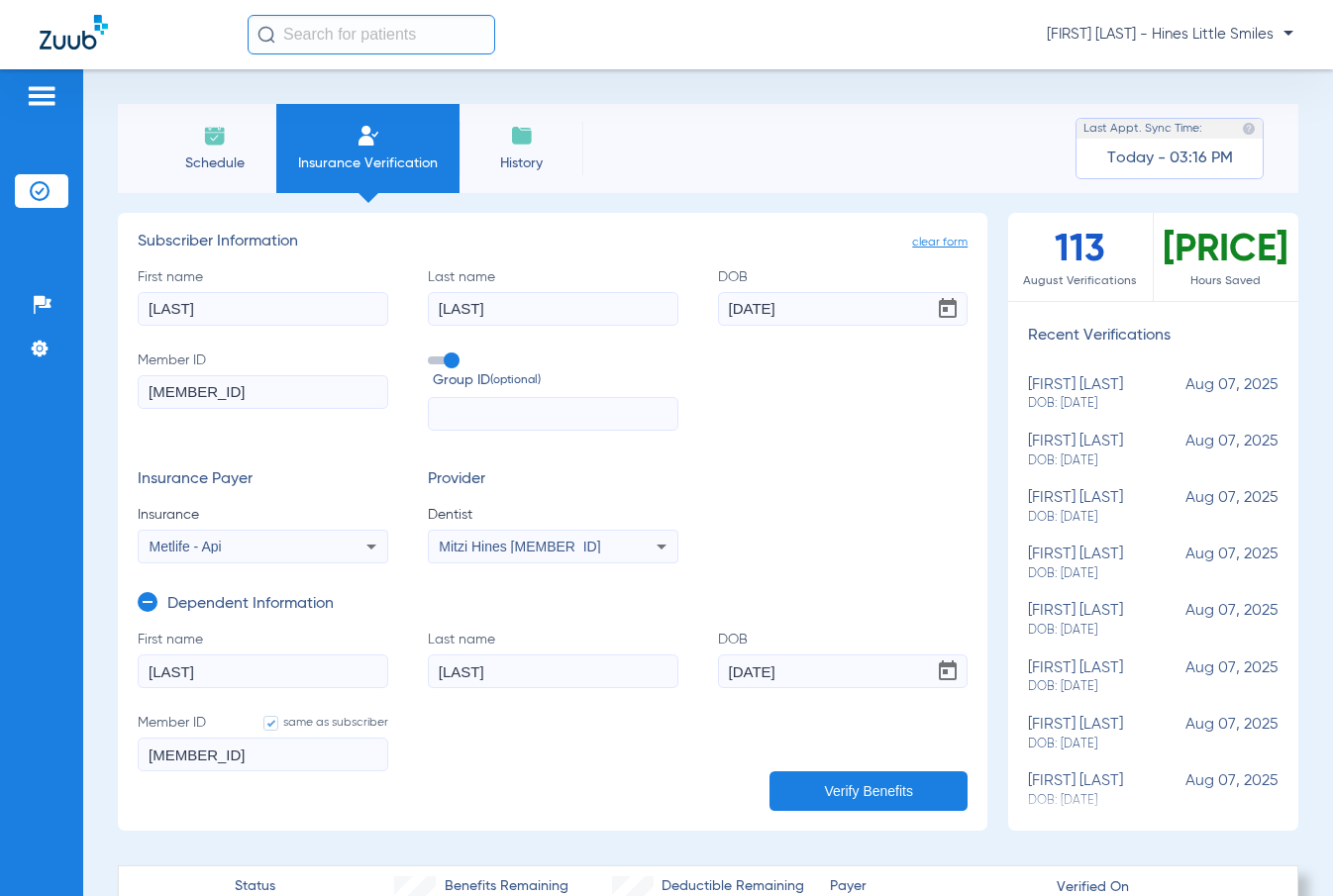 type on "07/24/2024" 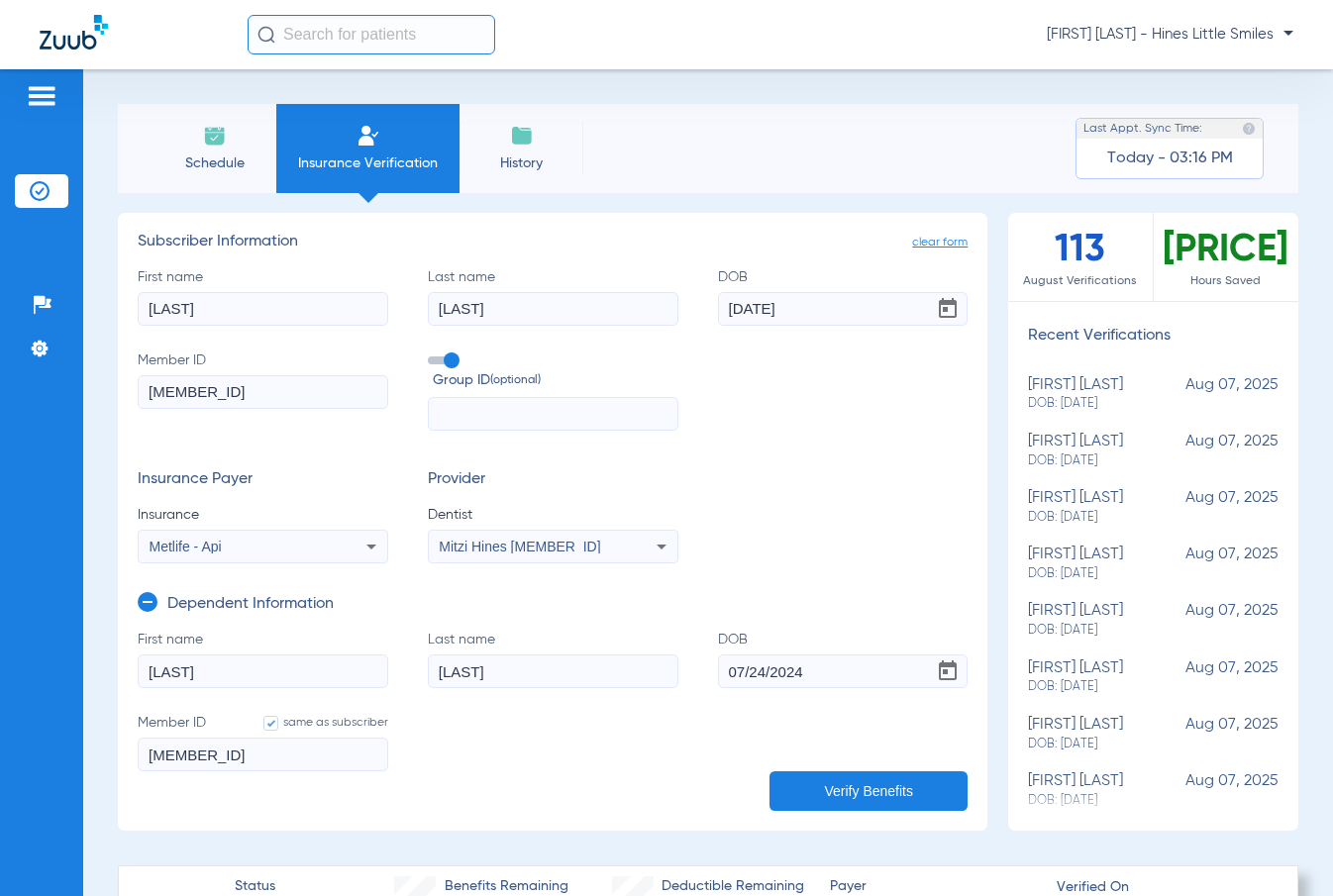 click on "[MEMBER_ID]" 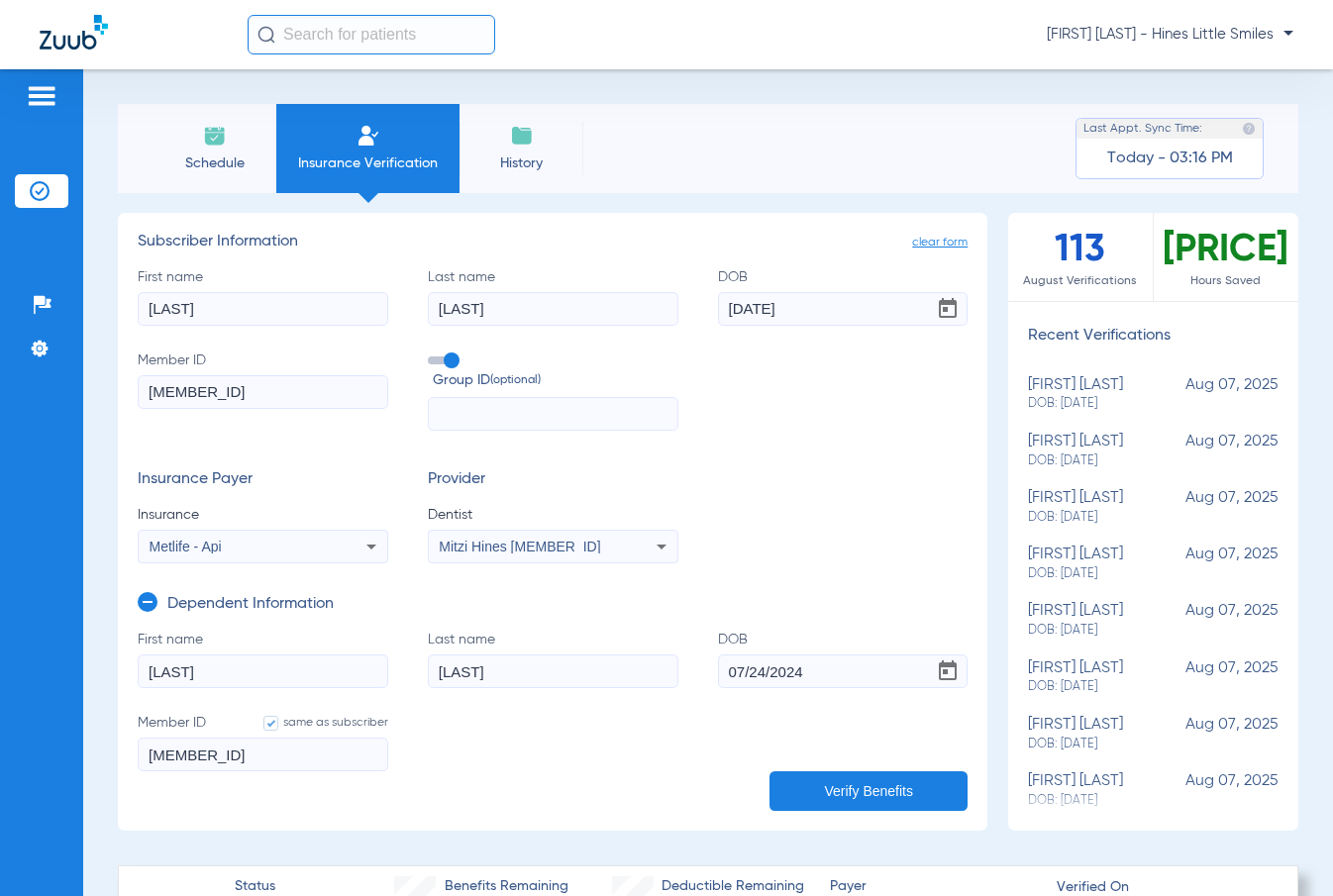 type on "[MEMBER_ID]" 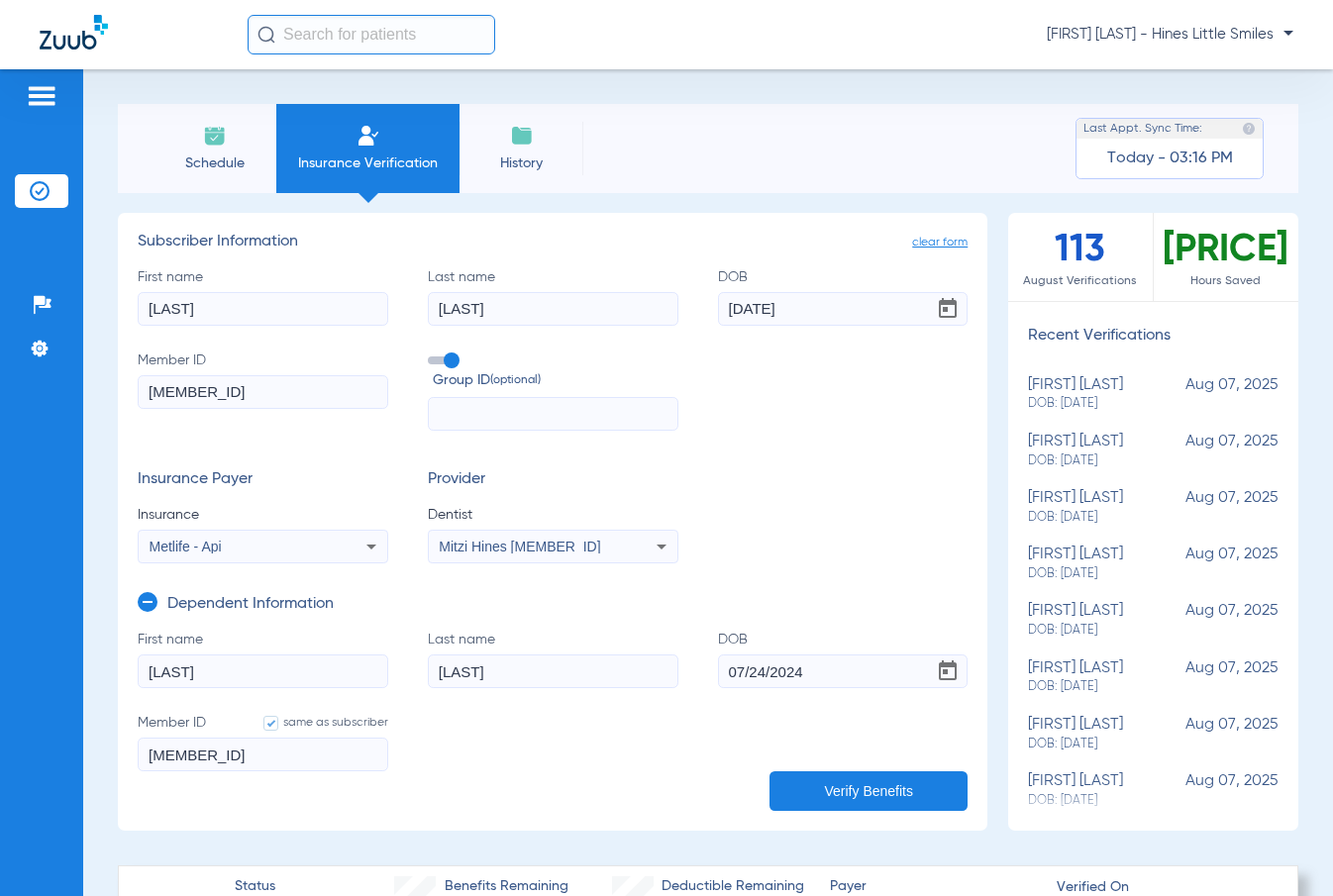 click on "Verify Benefits" 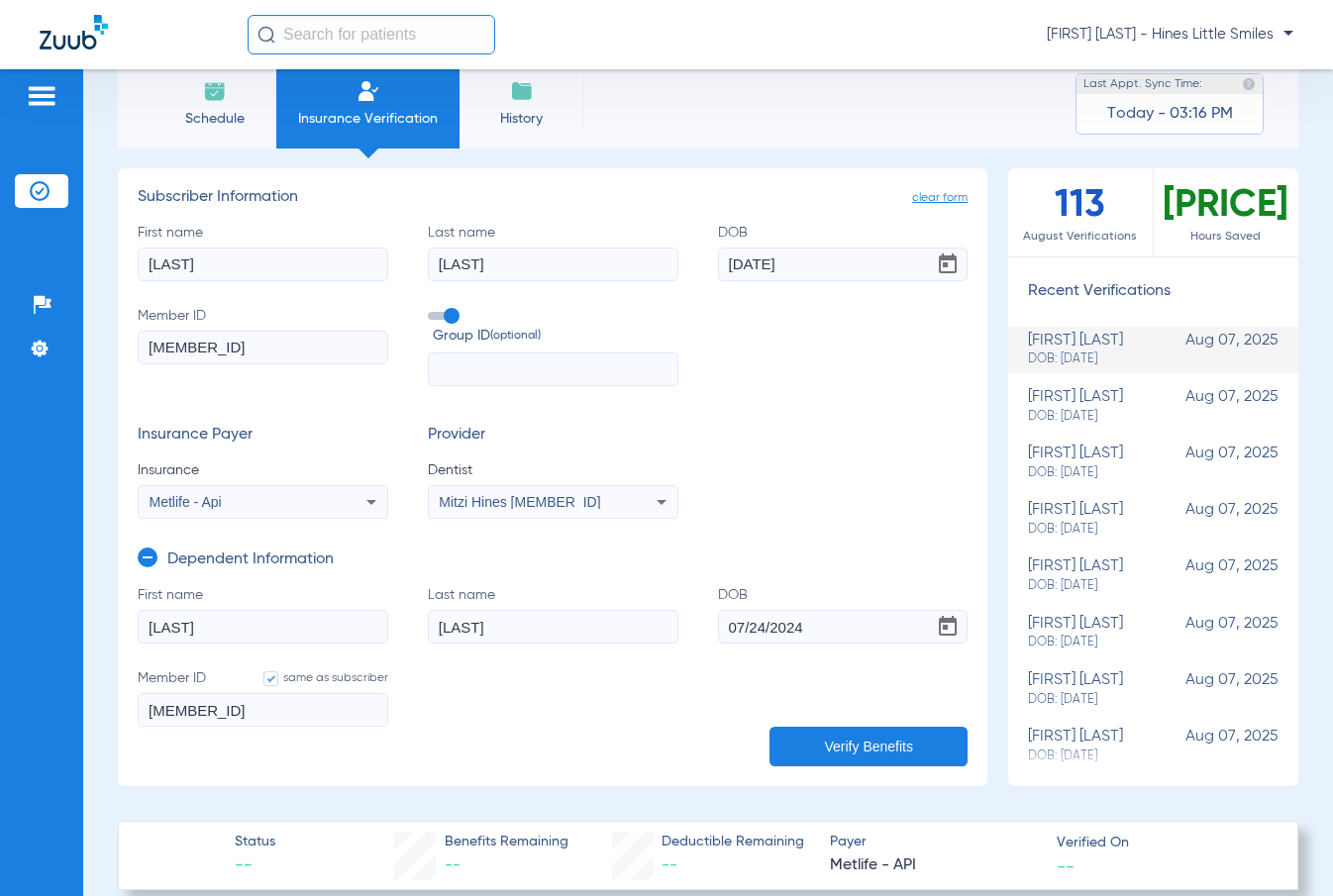 scroll, scrollTop: 0, scrollLeft: 0, axis: both 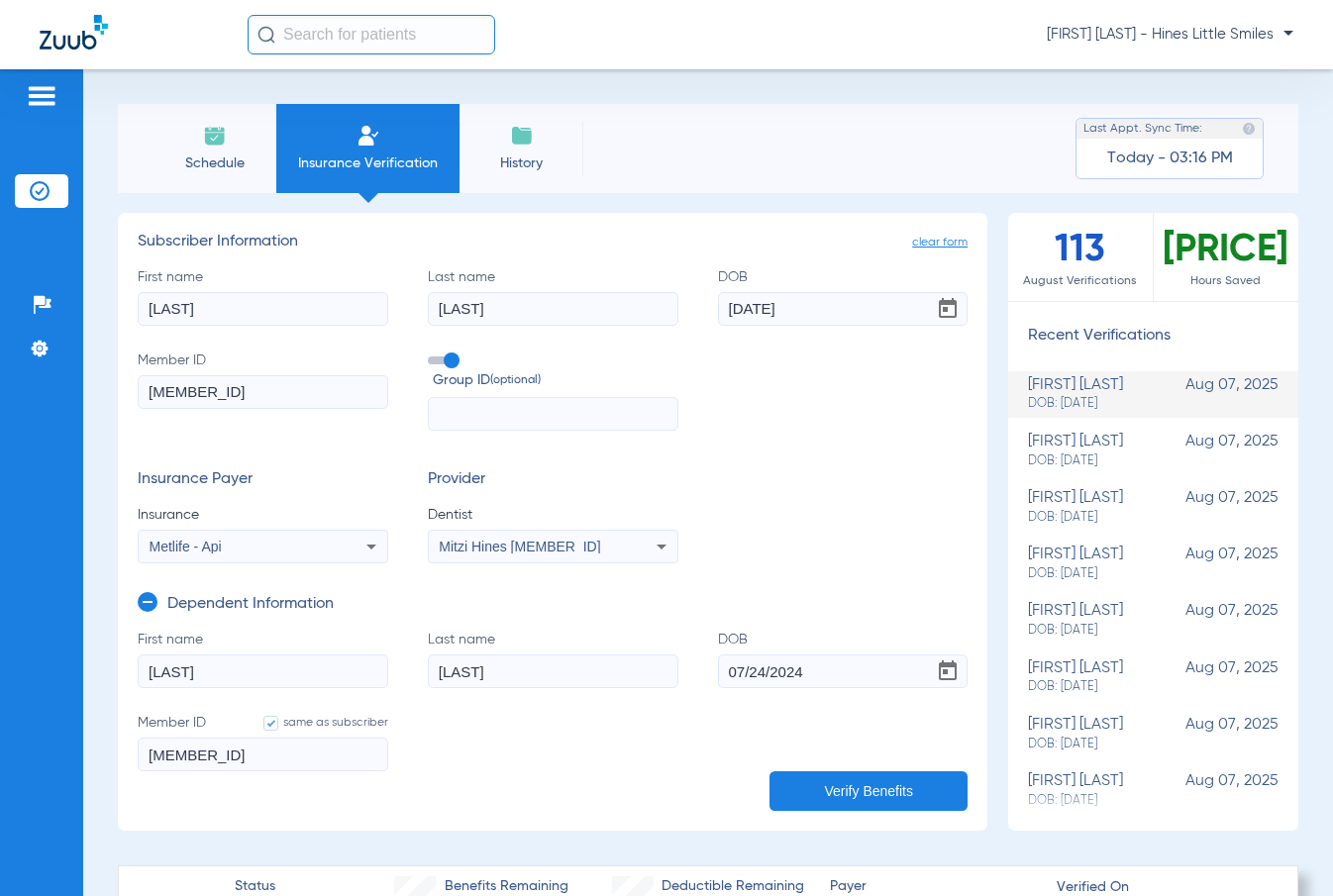 click on "First name [FIRST] Last name [LAST] DOB [DATE] Member ID same as subscriber [MEMBER_ID]" 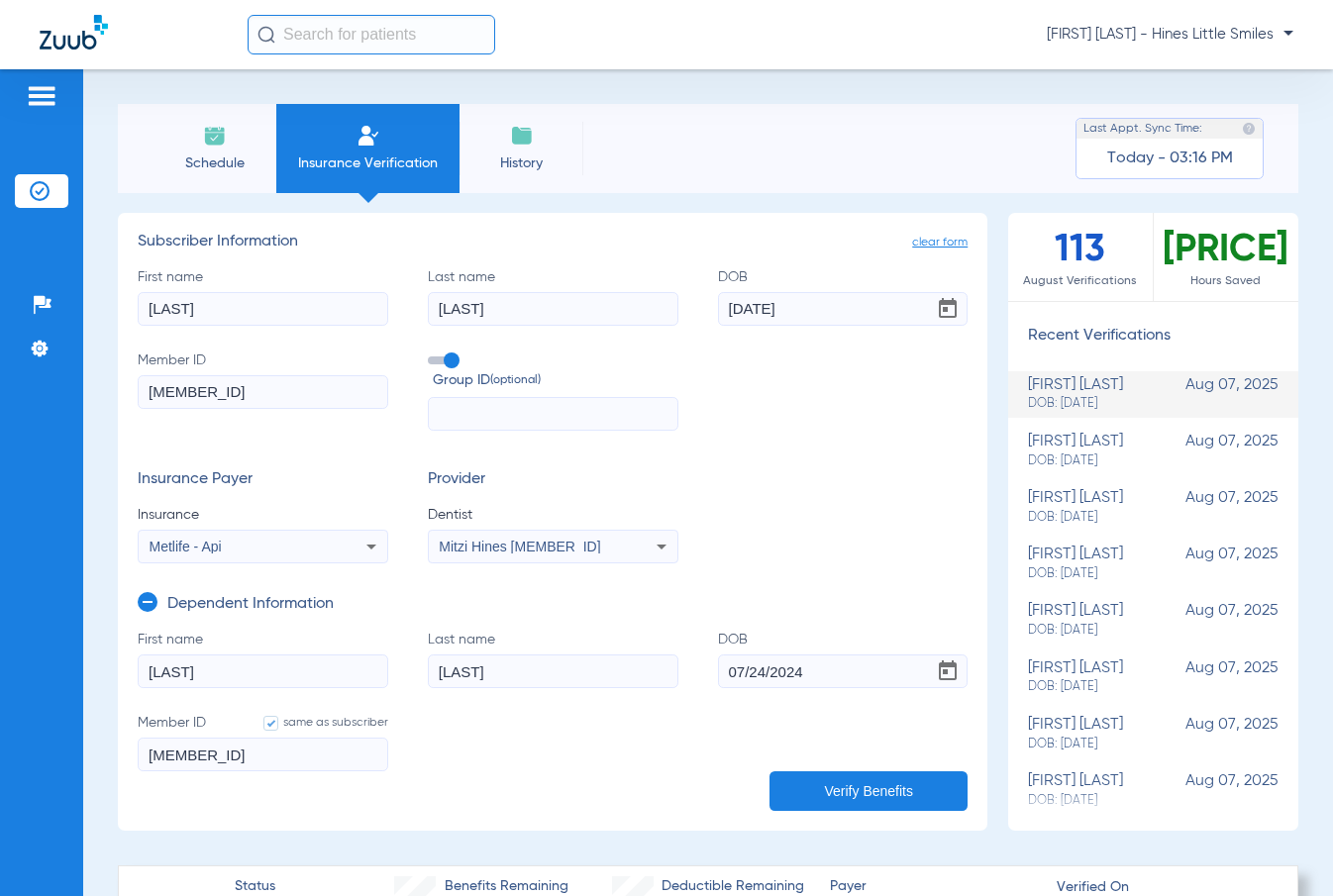 click on "[MEMBER_ID]" 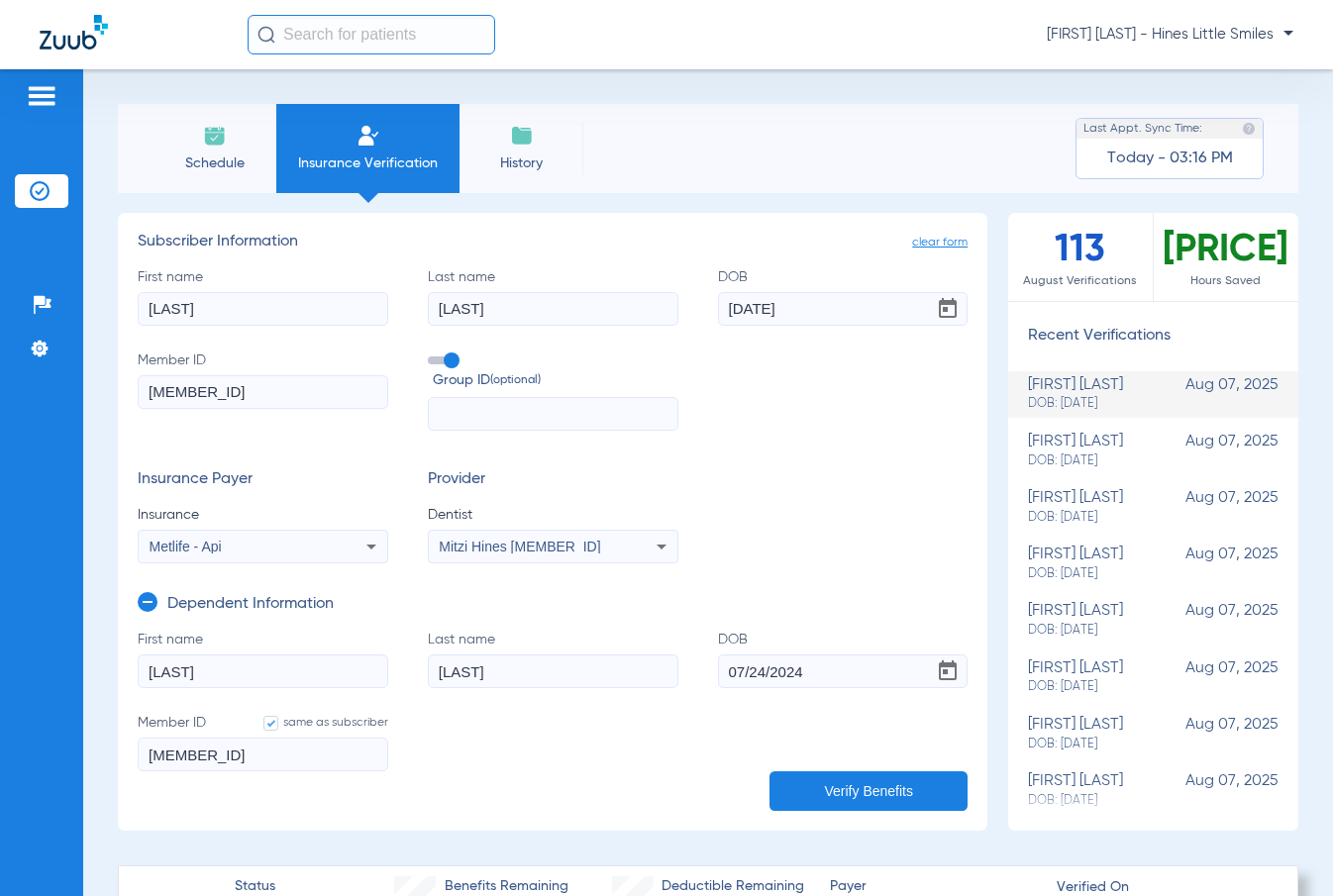 type on "[MEMBER_ID]" 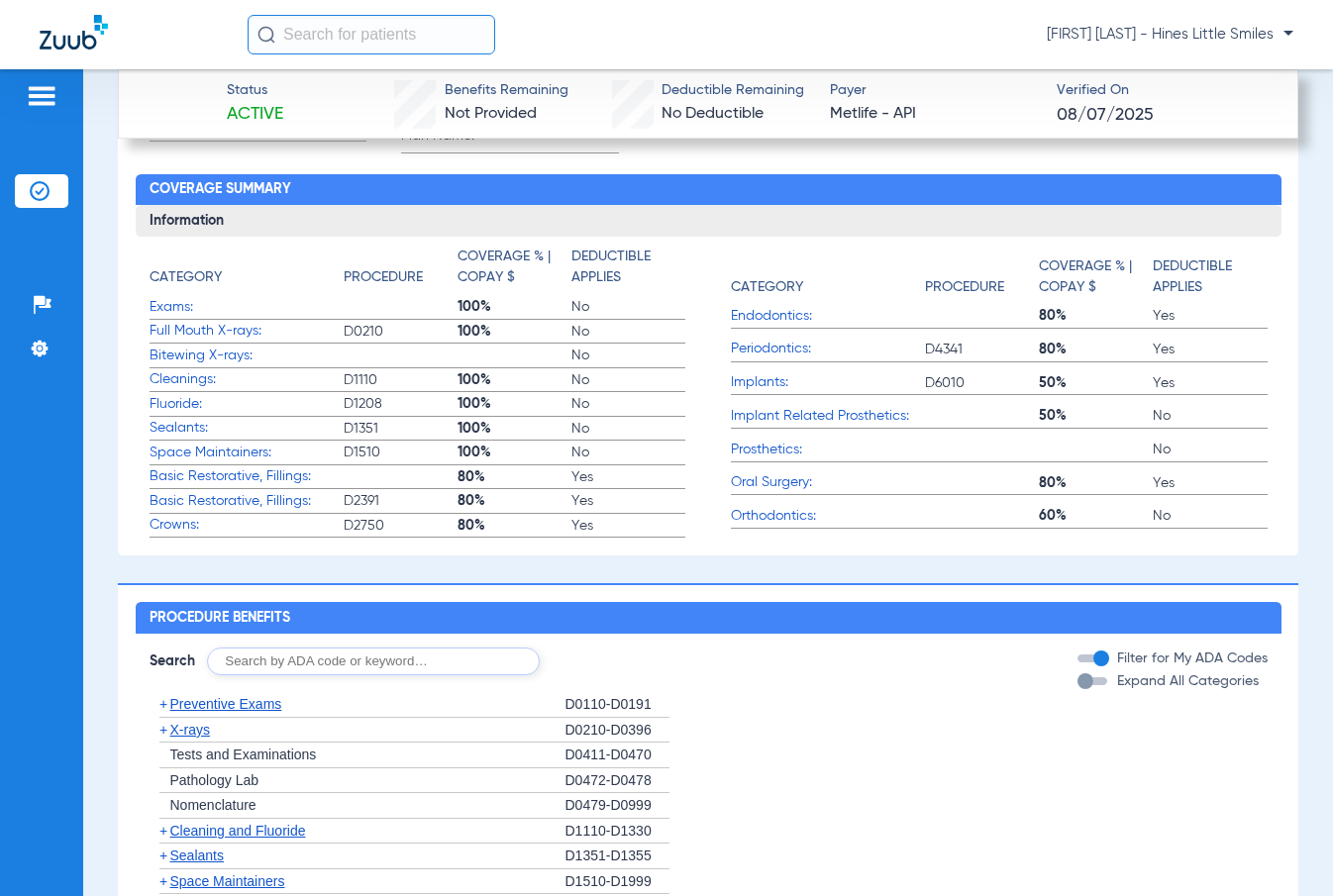 scroll, scrollTop: 660, scrollLeft: 0, axis: vertical 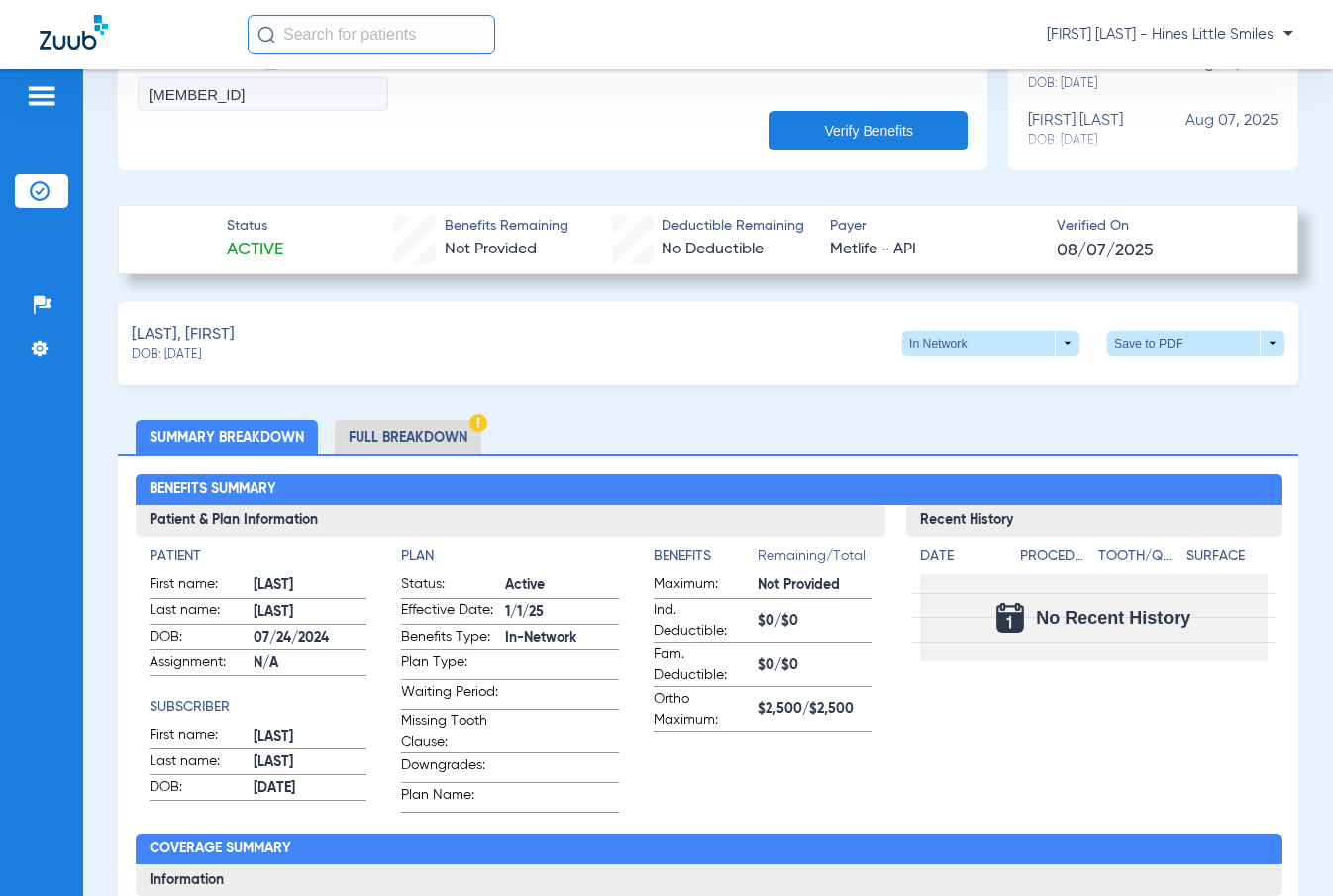 click on "Full Breakdown" 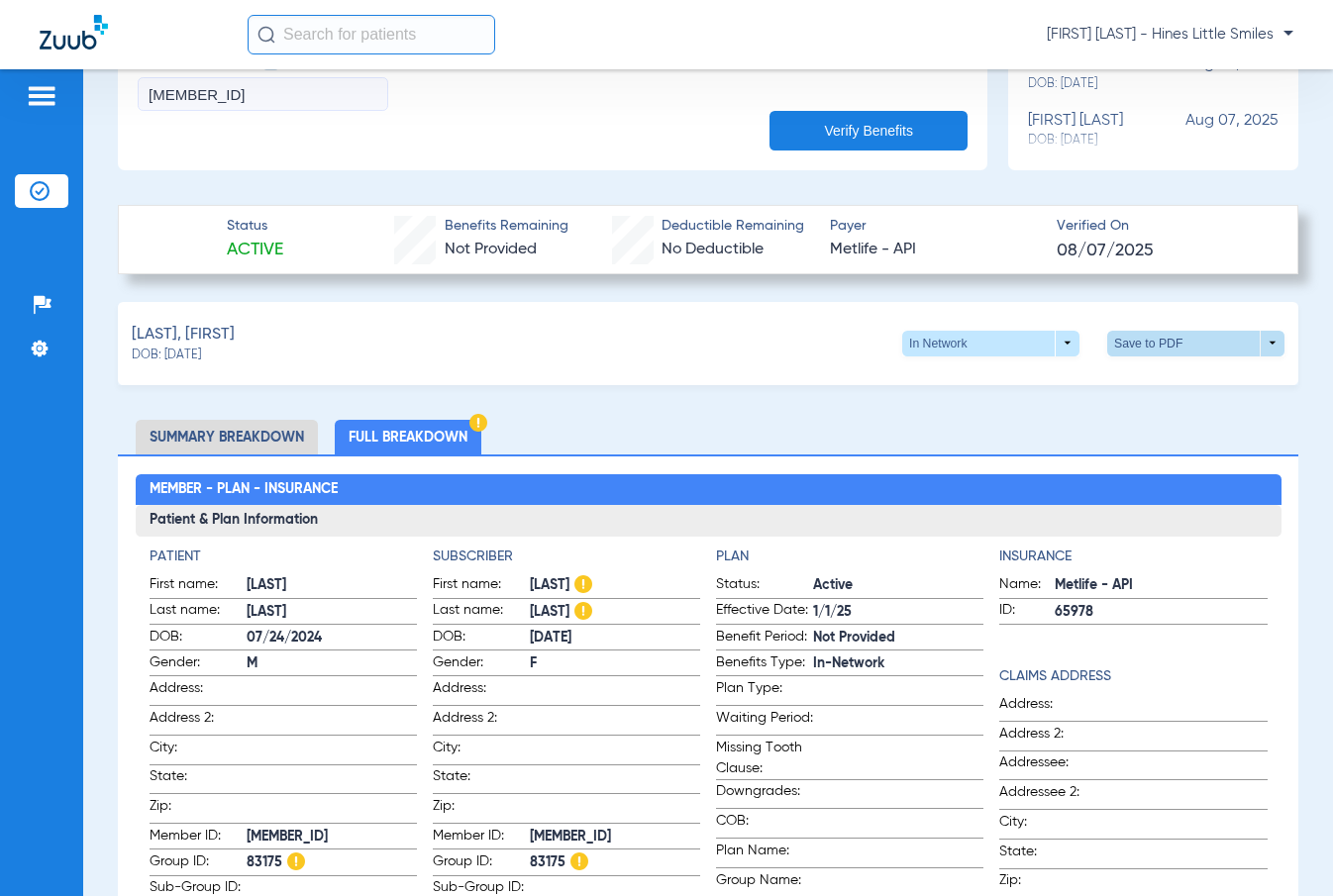 click 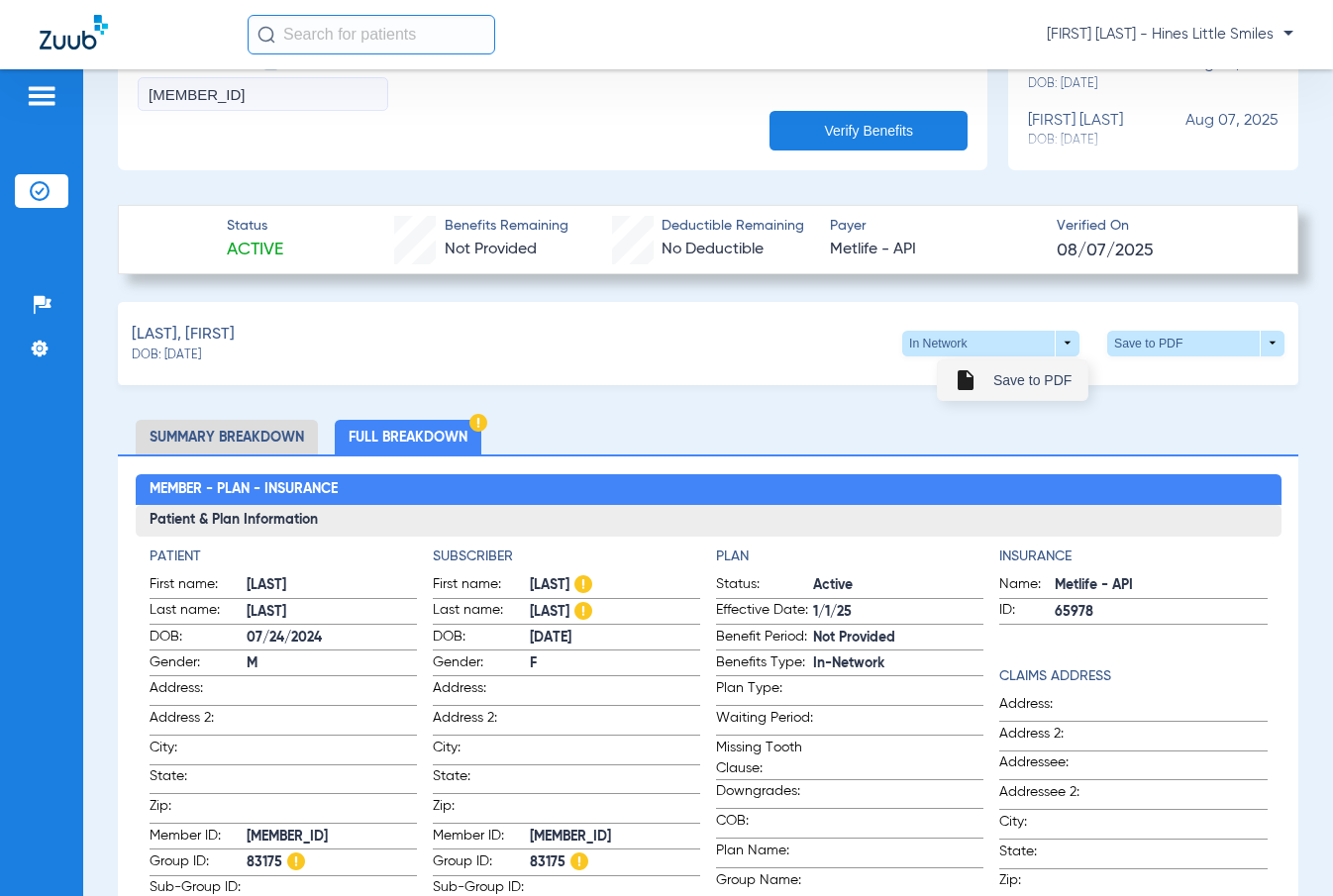 click on "insert_drive_file  Save to PDF" at bounding box center [1012, 380] 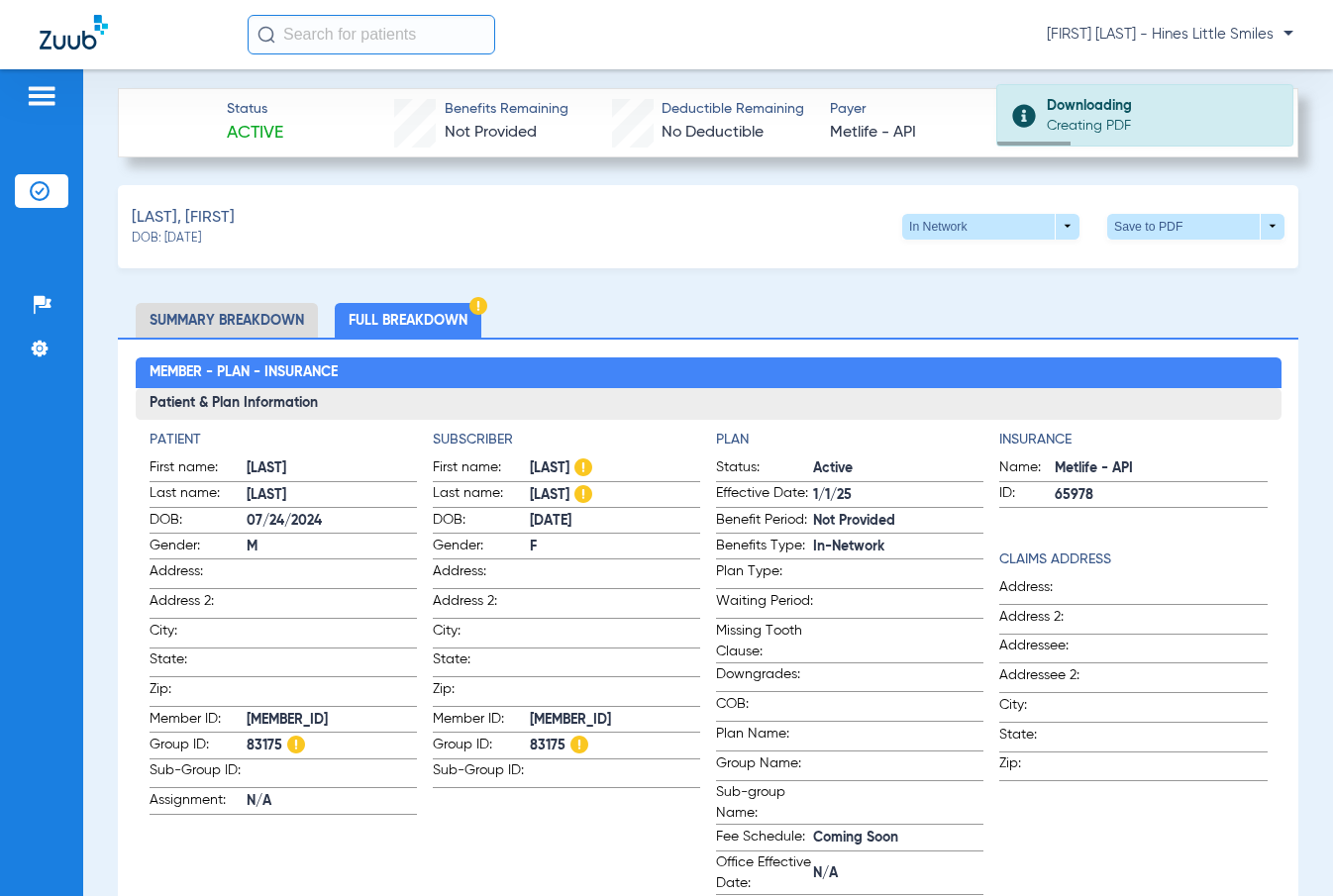 scroll, scrollTop: 825, scrollLeft: 0, axis: vertical 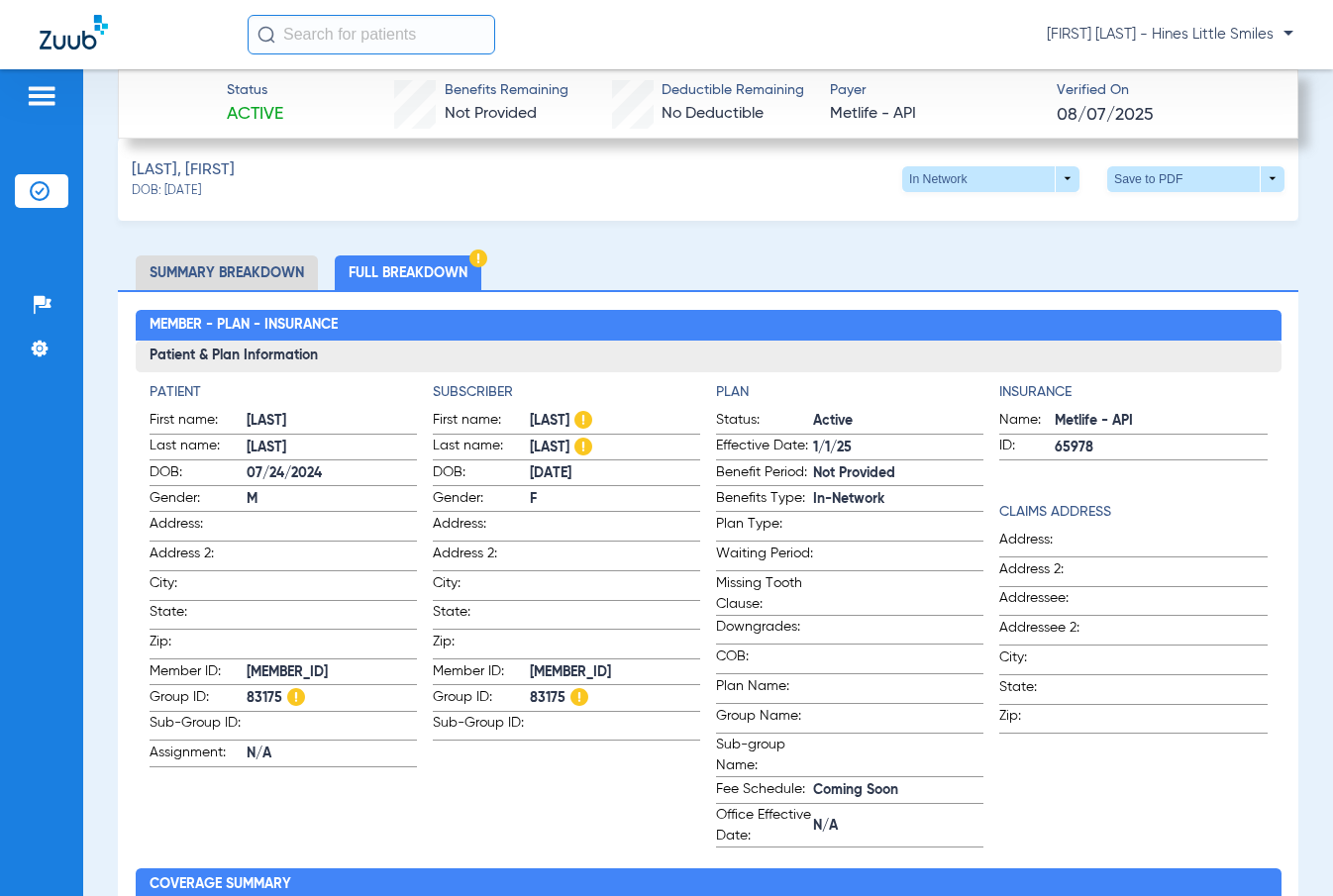 click on "83175" 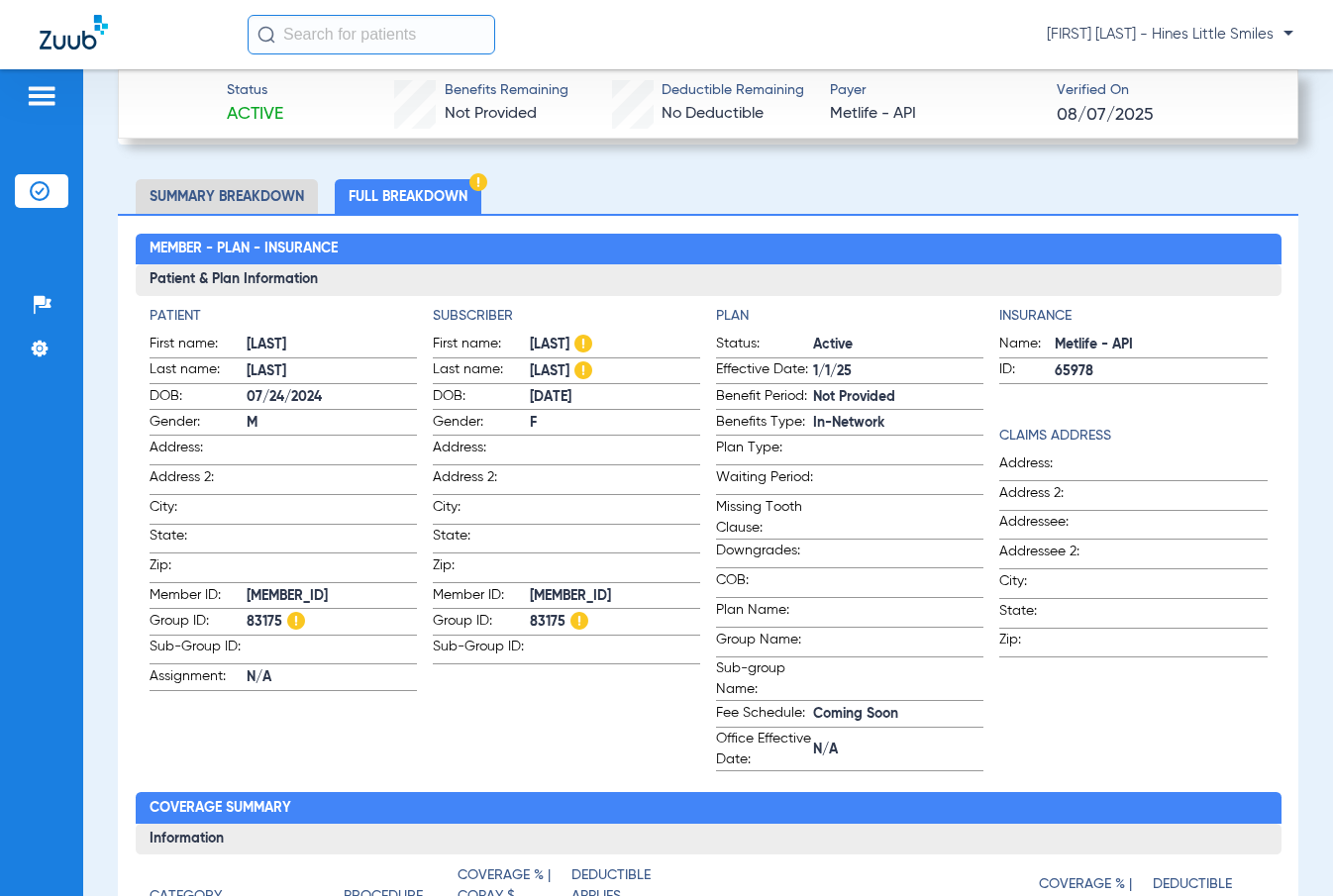 scroll, scrollTop: 660, scrollLeft: 0, axis: vertical 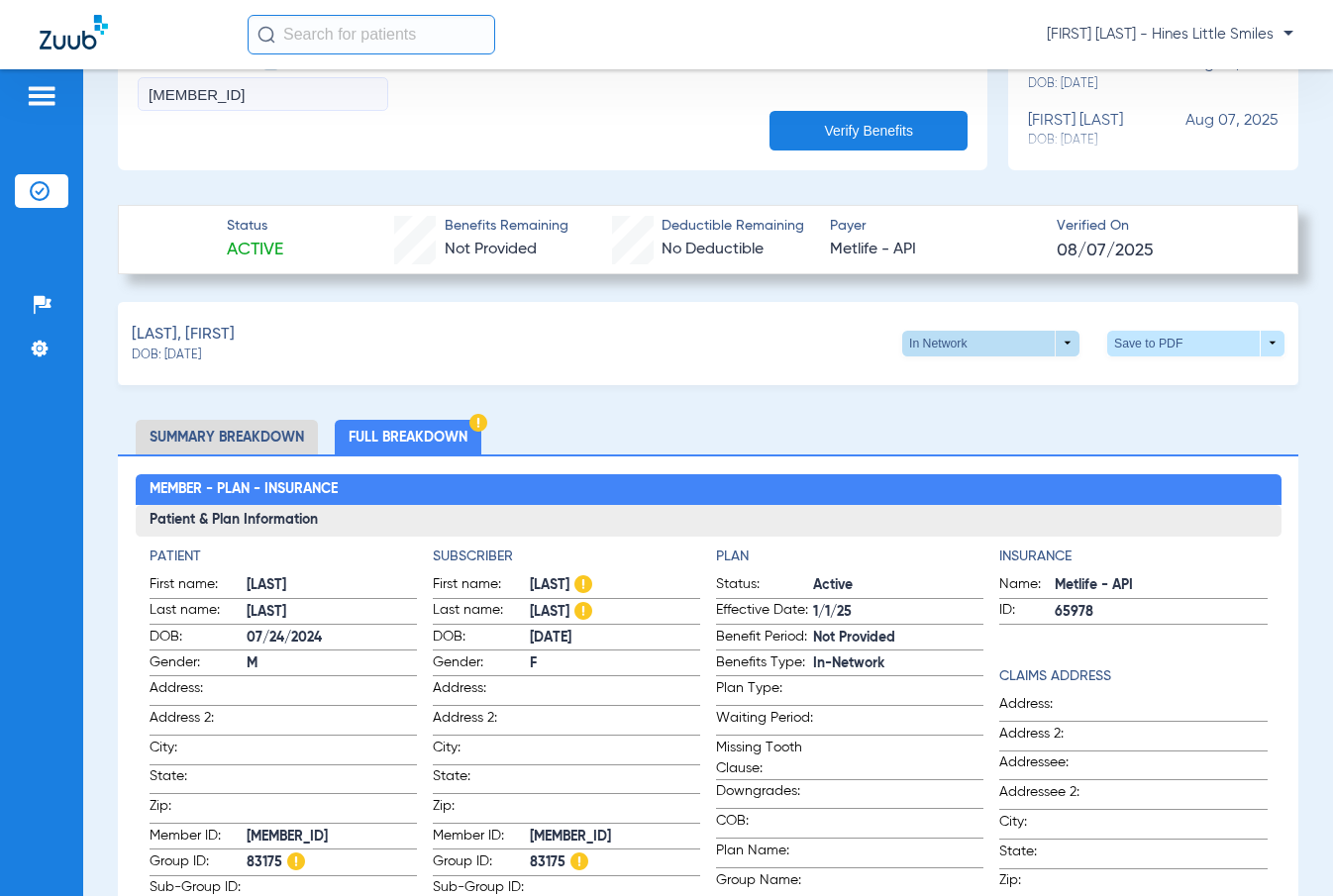 click 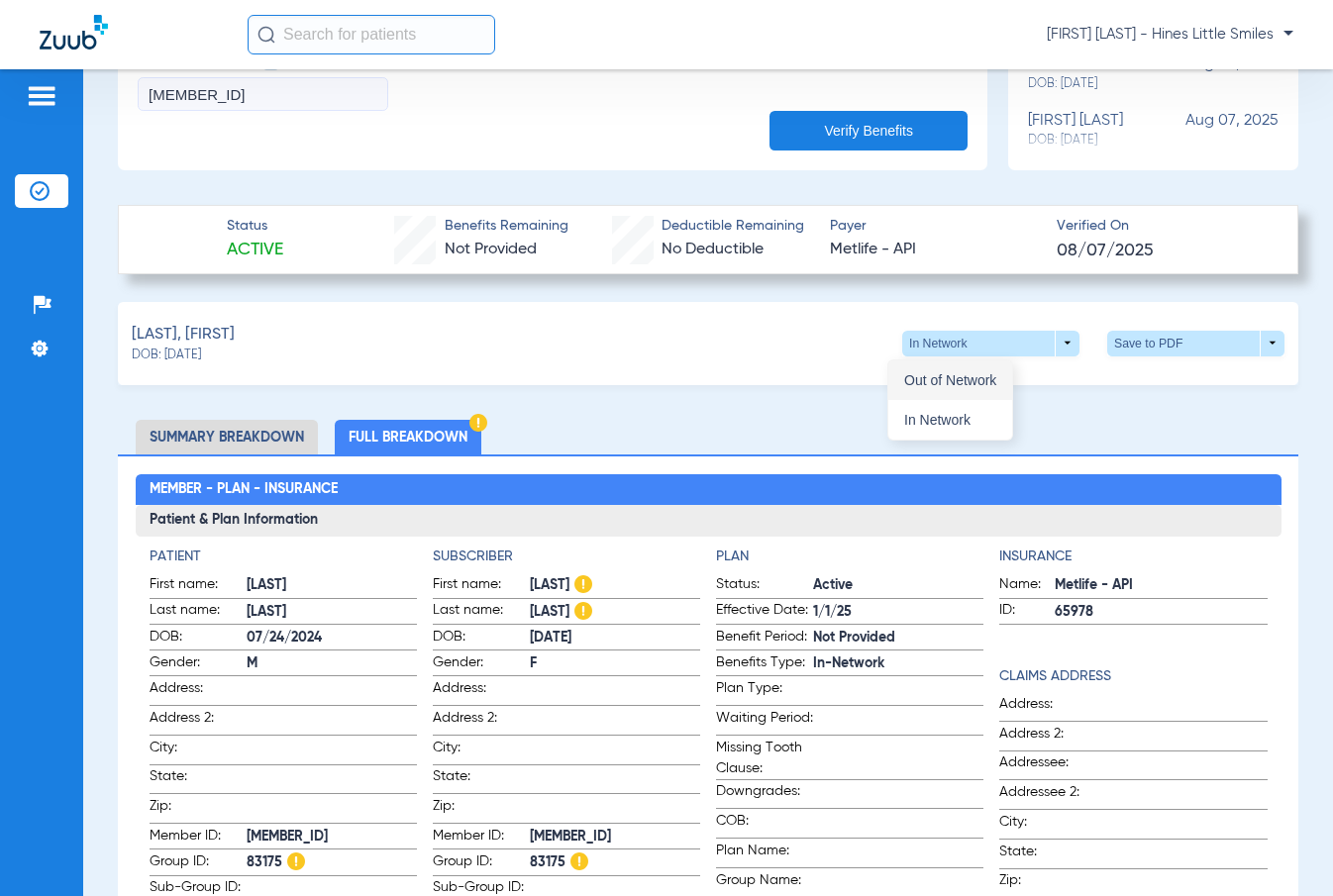 click on "Out of Network" at bounding box center (950, 380) 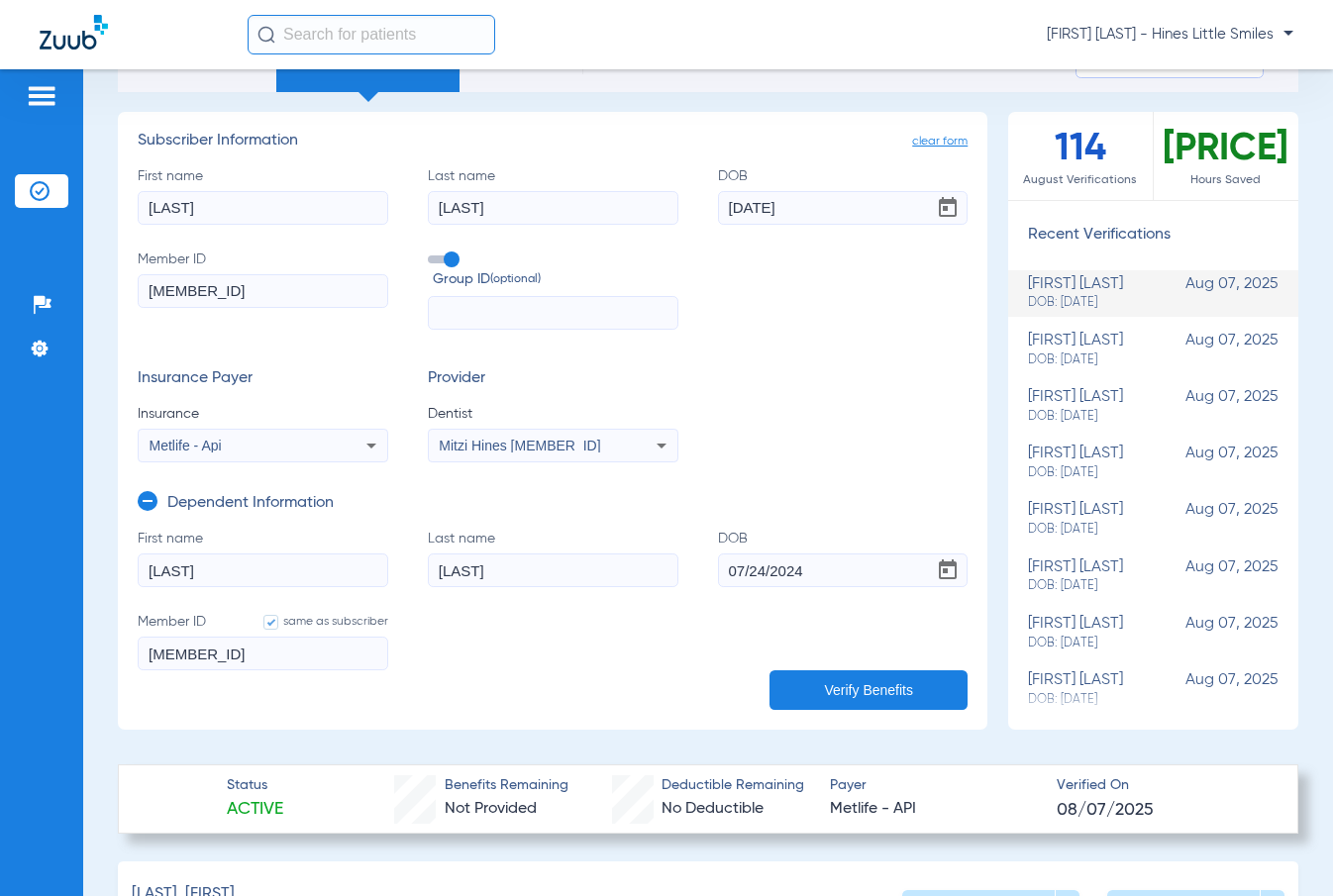 scroll, scrollTop: 0, scrollLeft: 0, axis: both 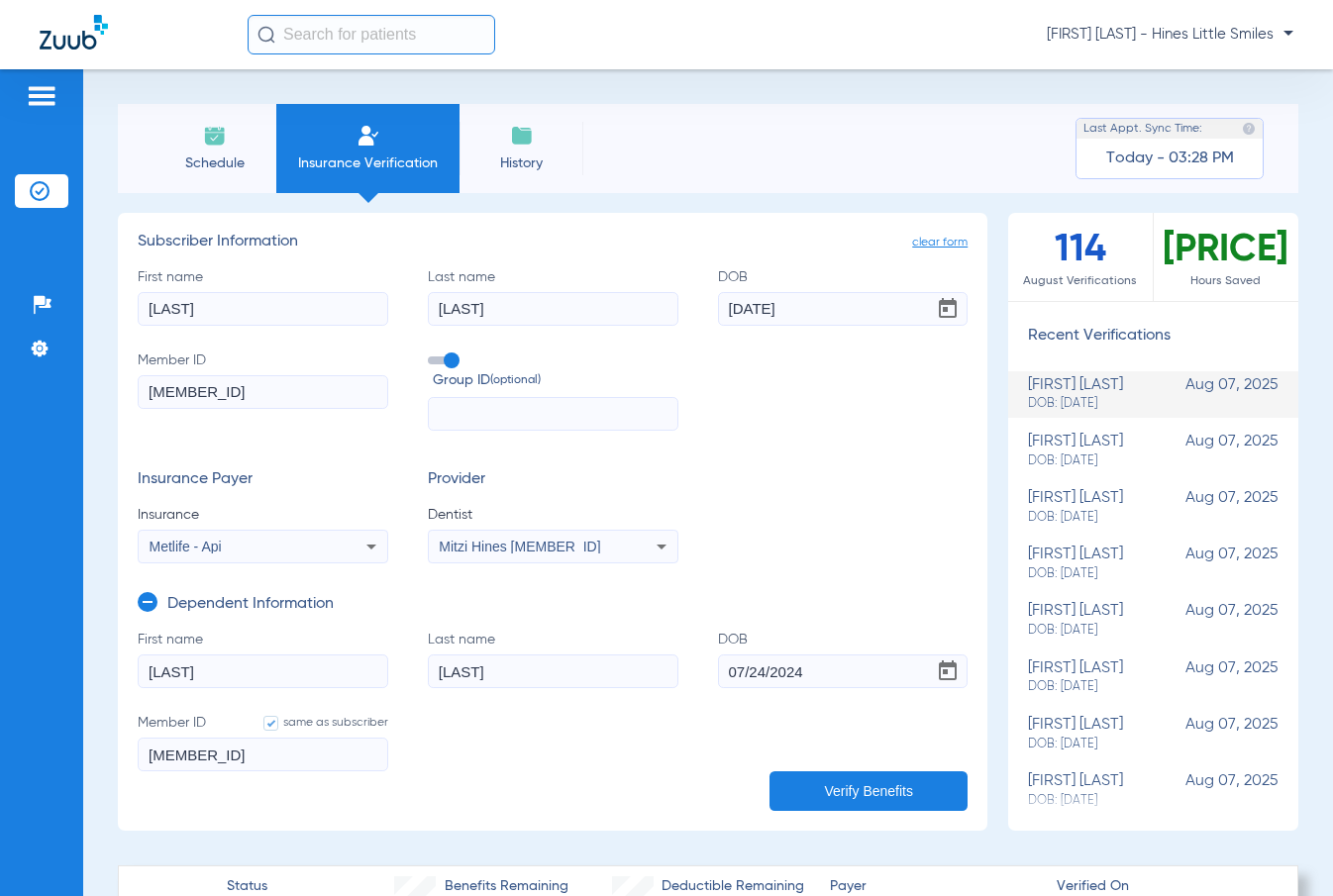 drag, startPoint x: 263, startPoint y: 142, endPoint x: 307, endPoint y: 182, distance: 59.4643 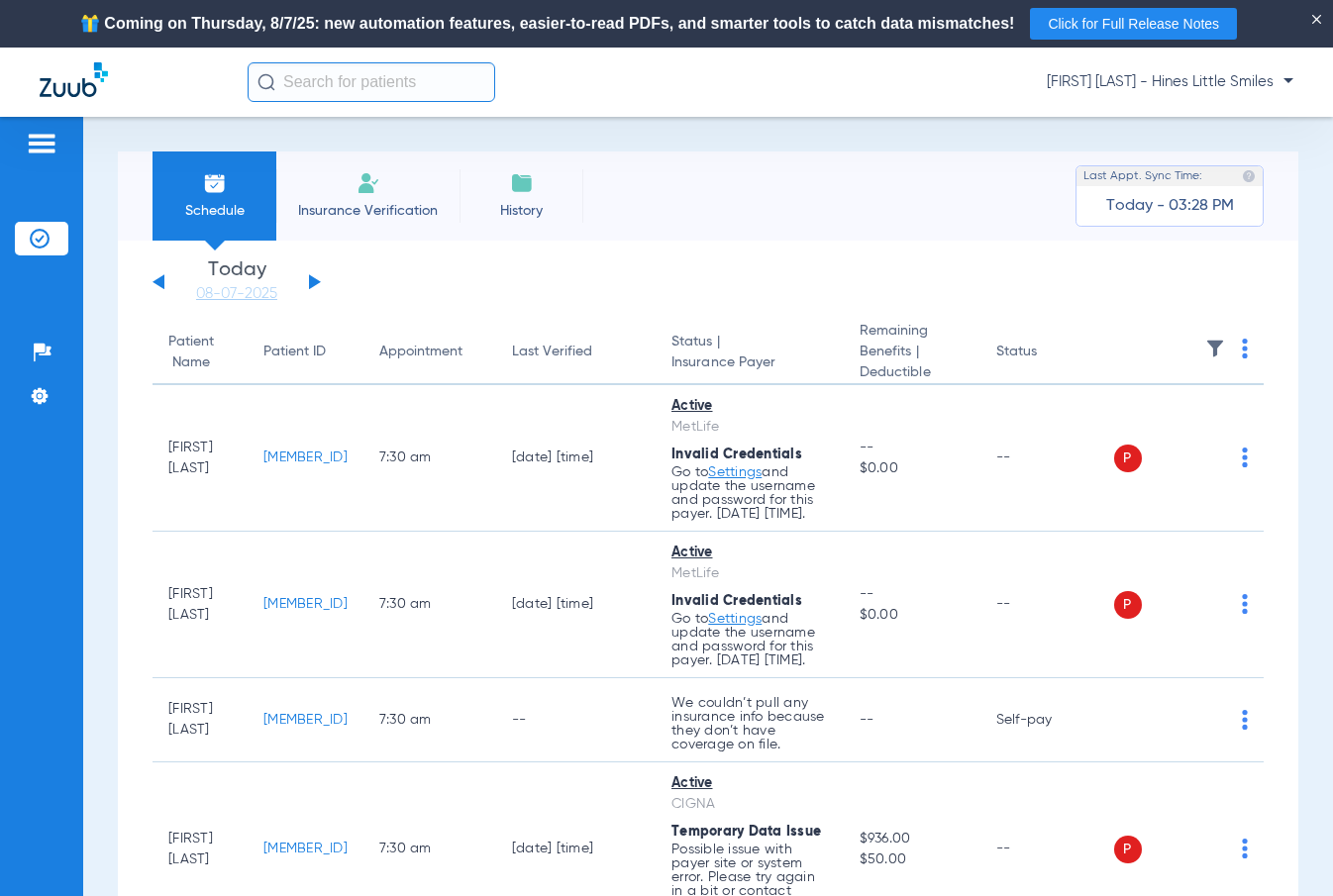 click on "Insurance Verification" 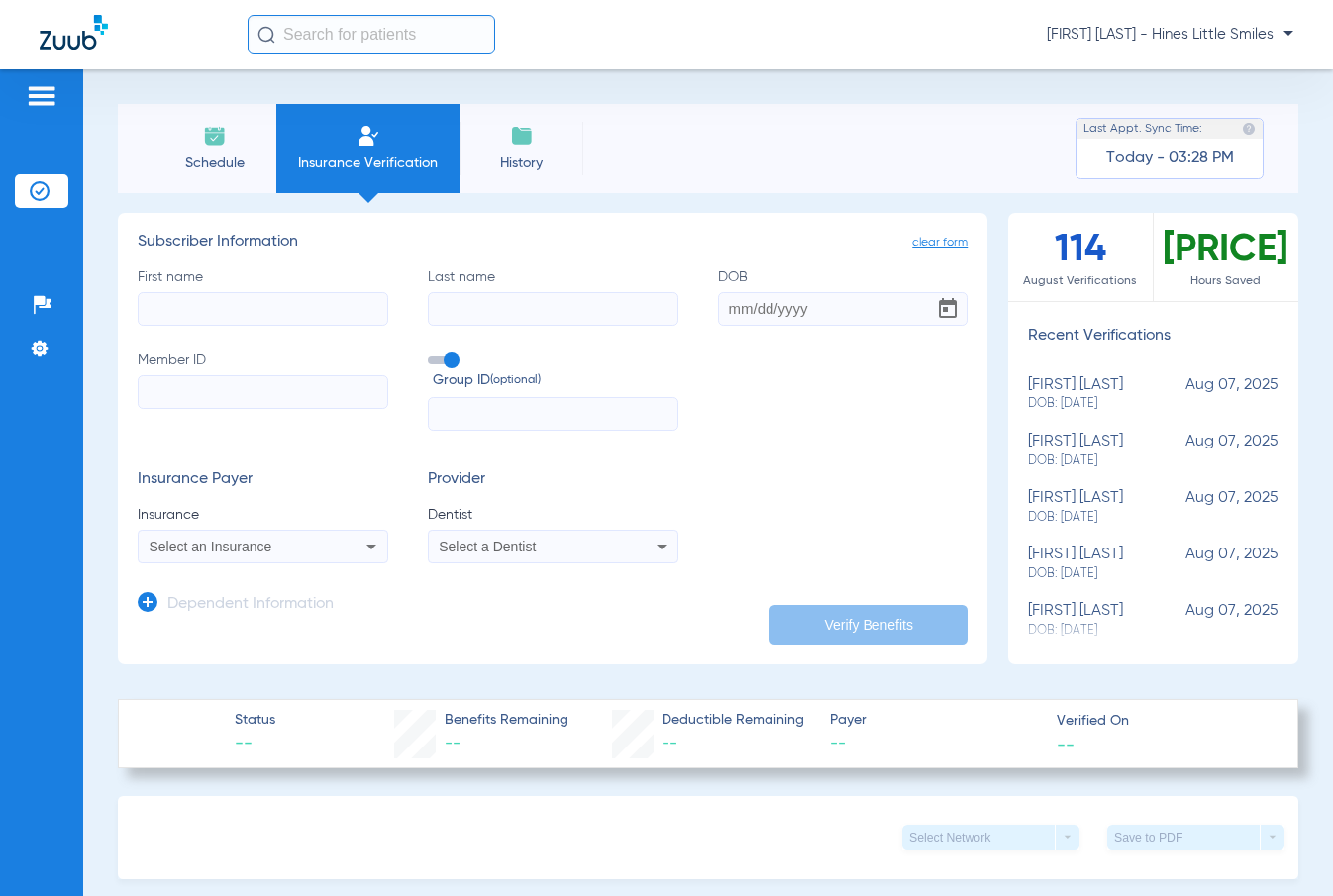 paste on "[MEMBER_ID]" 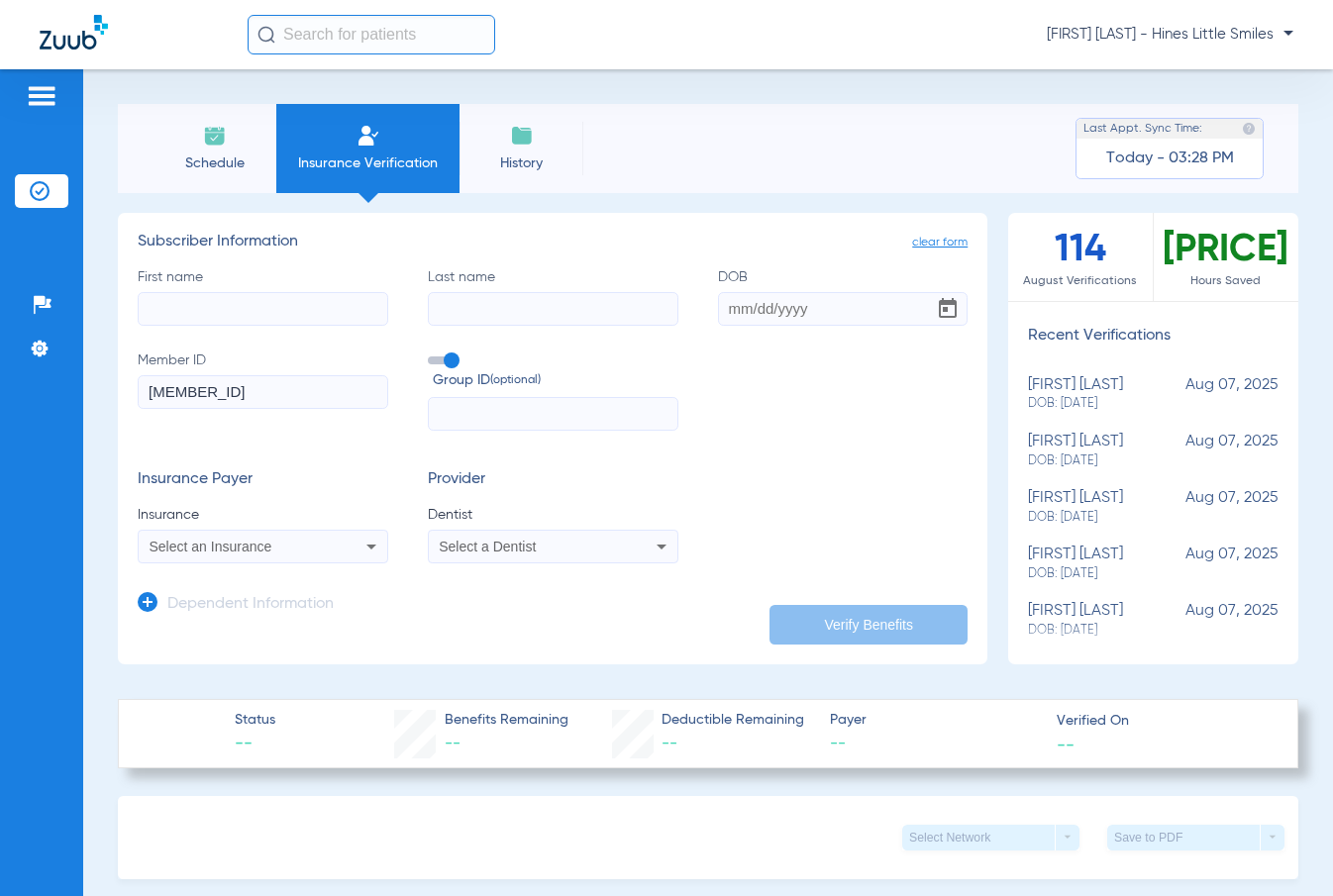 type on "[MEMBER_ID]" 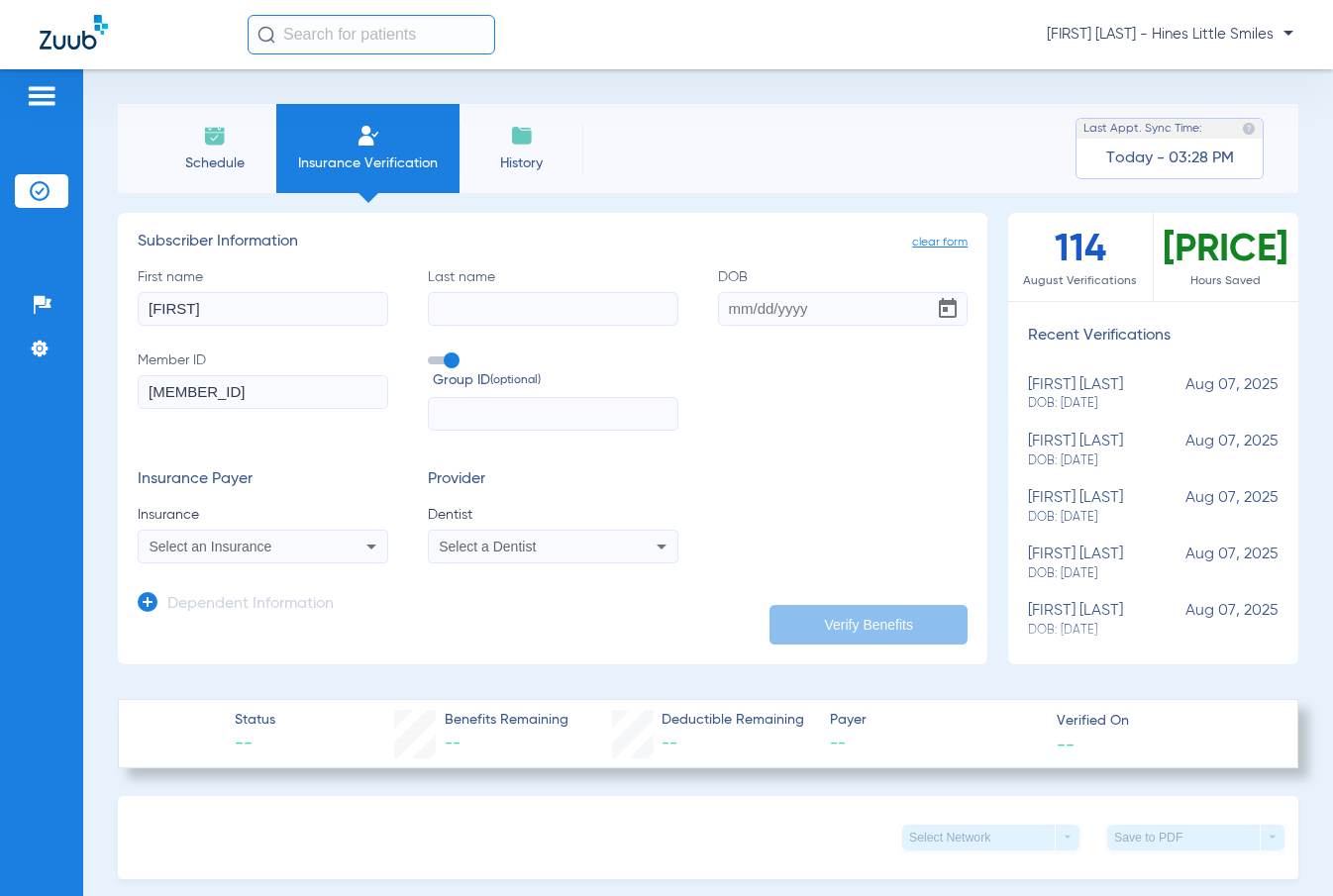 type on "[FIRST]" 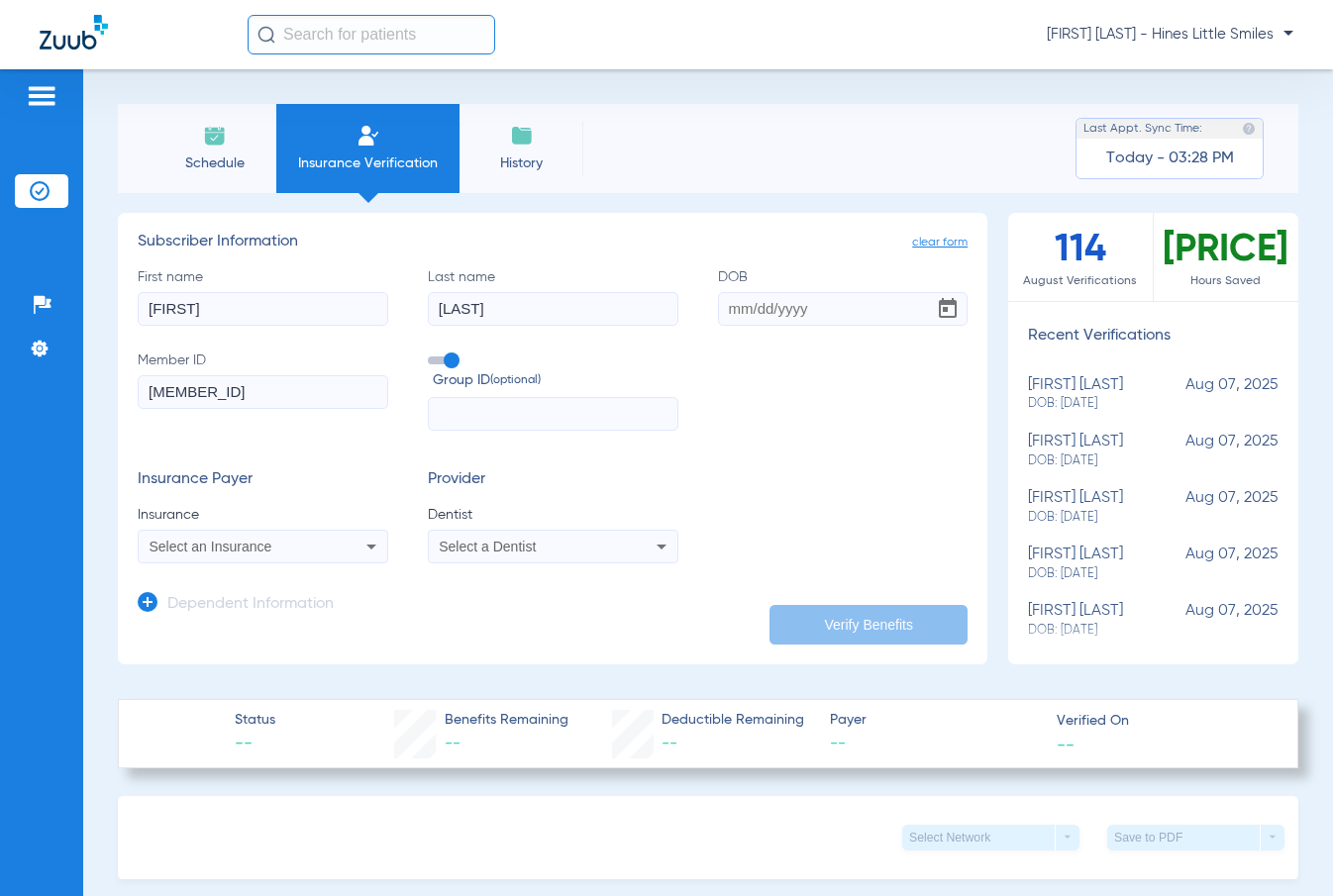 type on "[LAST]" 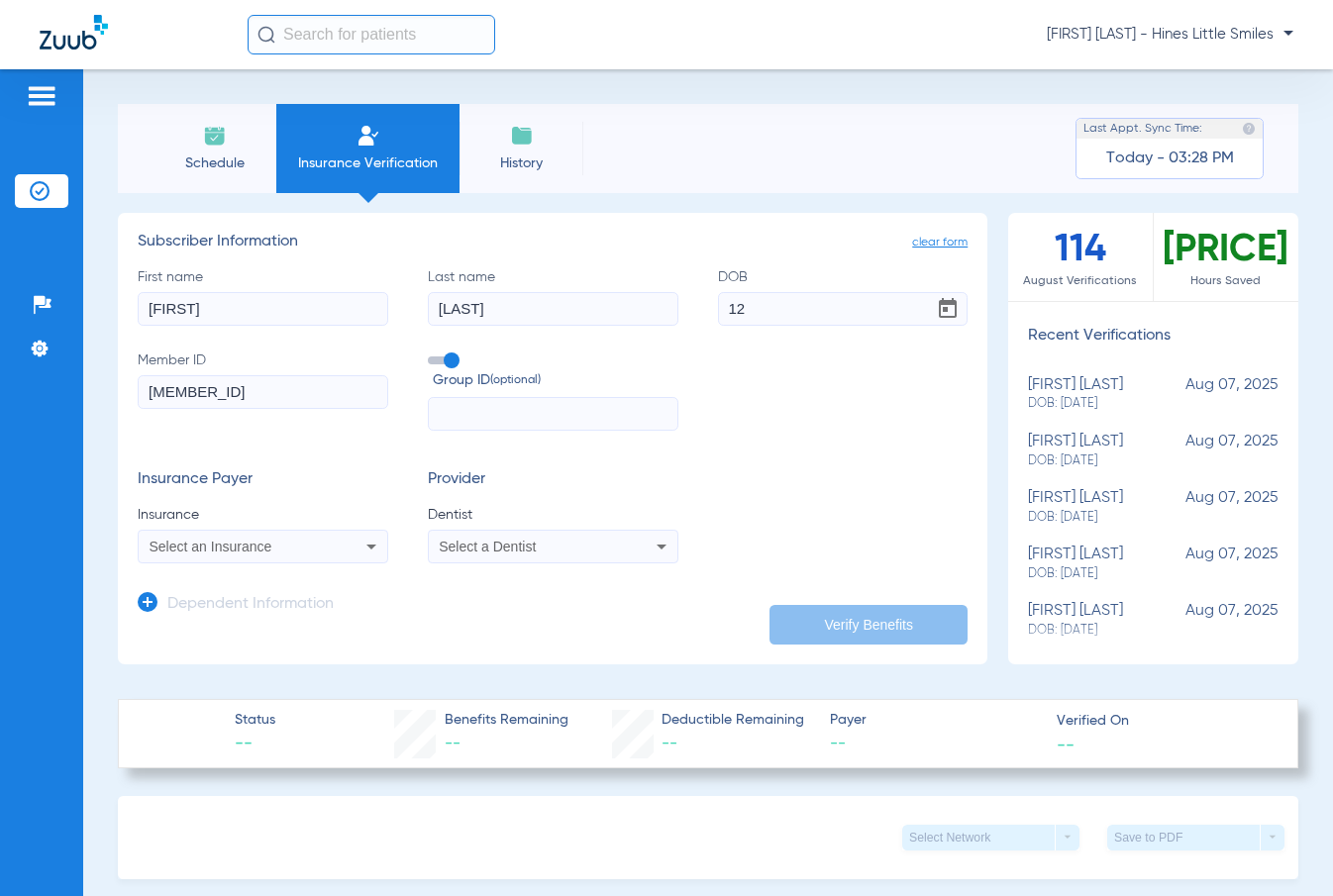 type on "1" 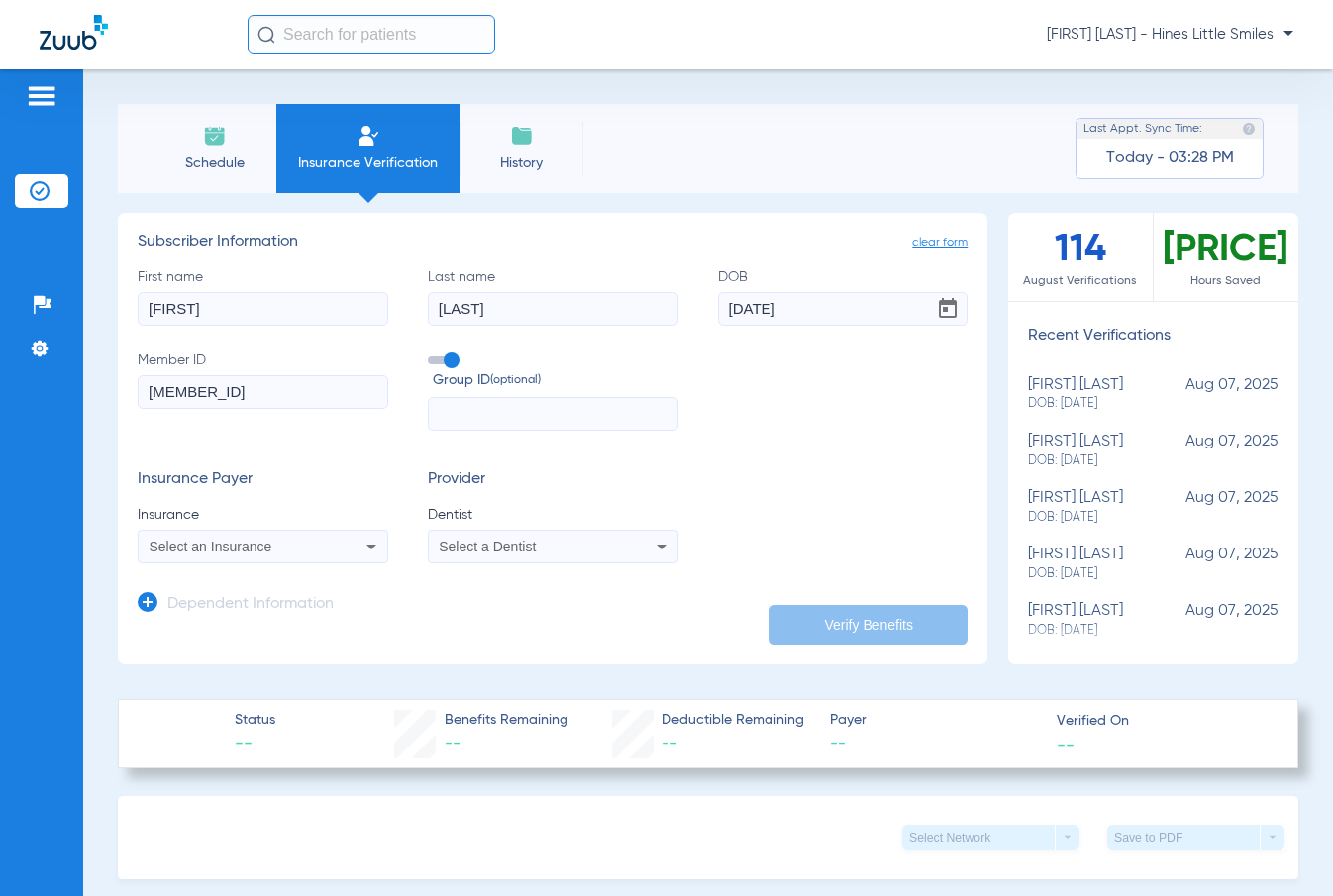 type on "[DATE]" 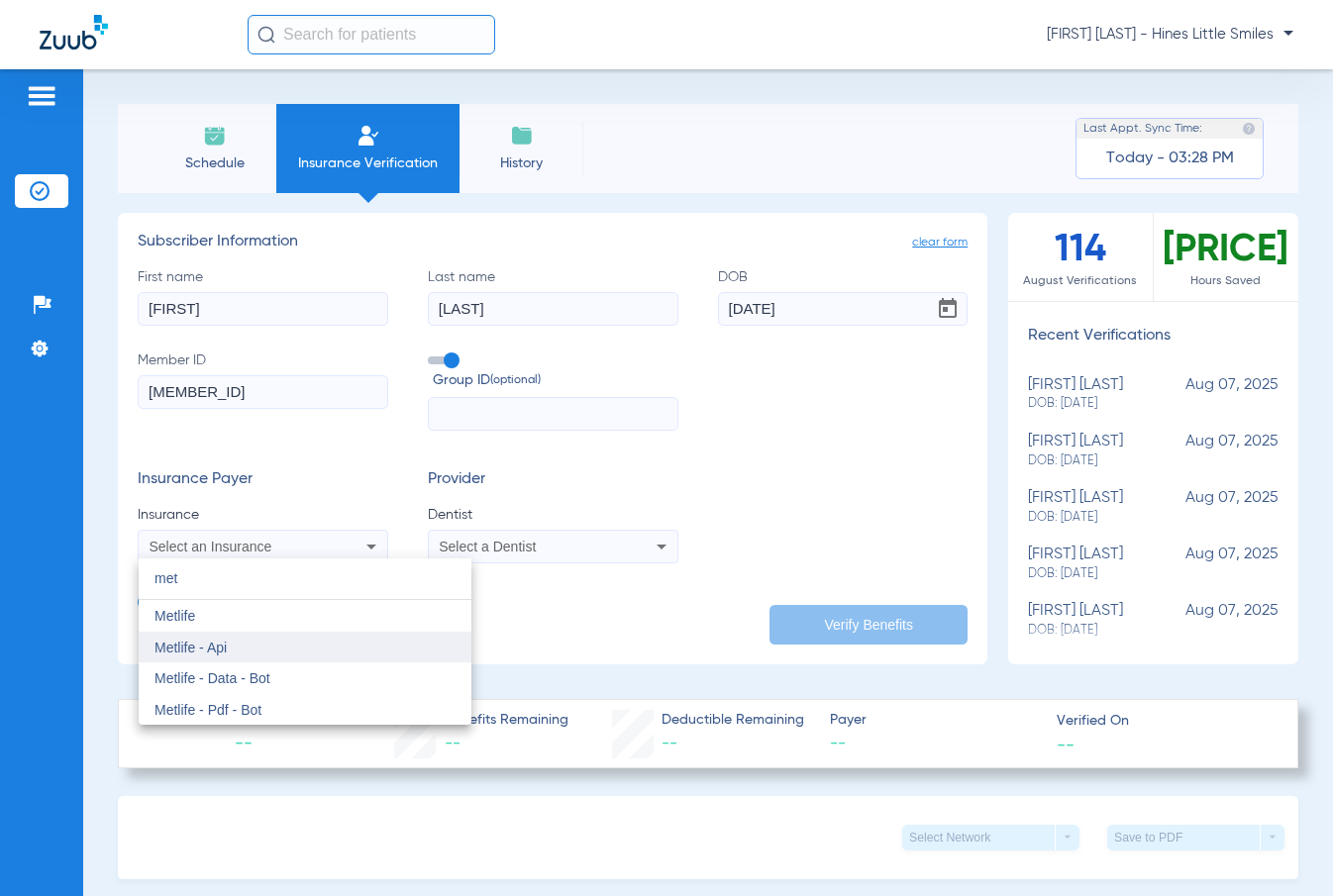 type on "met" 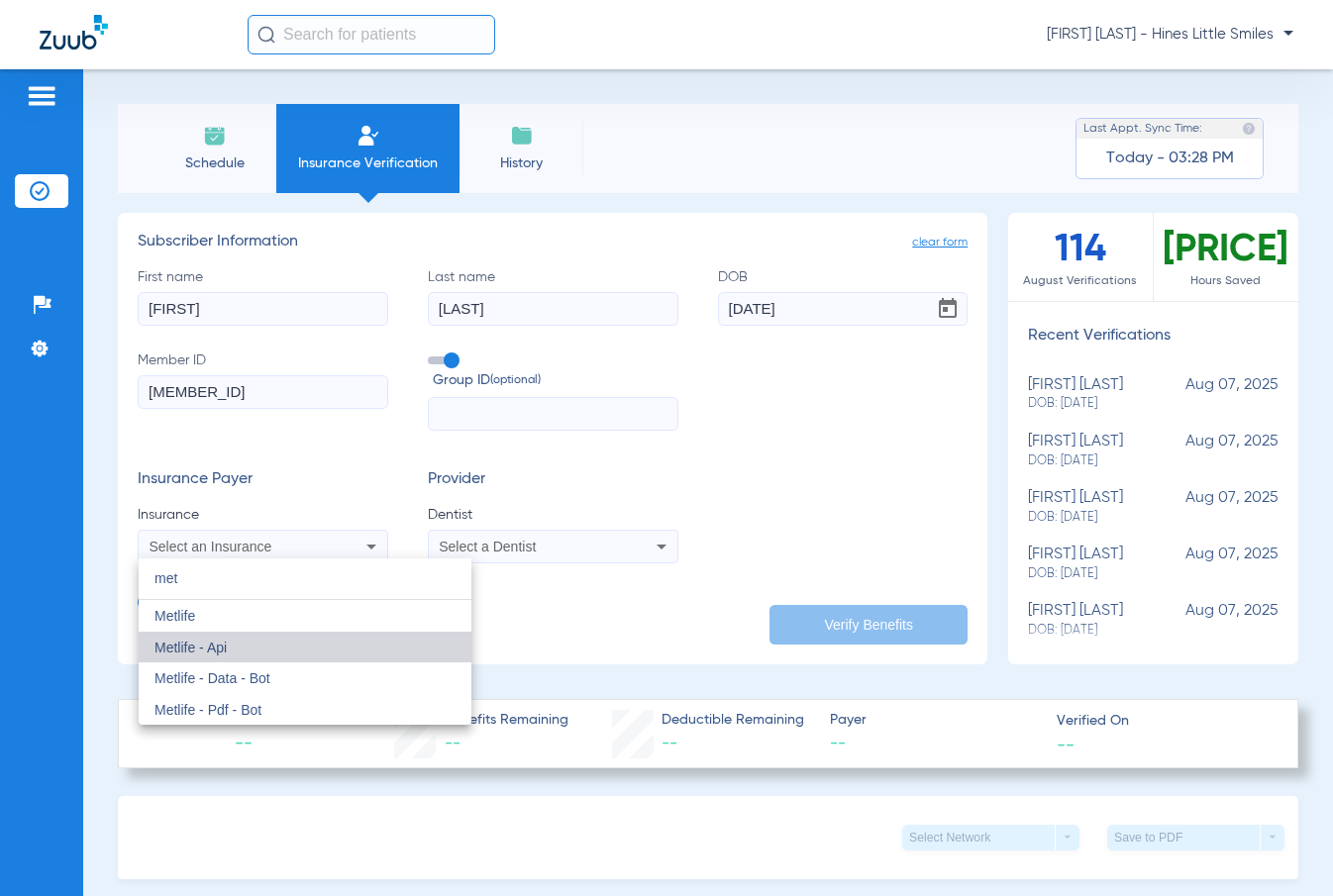 click on "Metlife - Api" at bounding box center [305, 647] 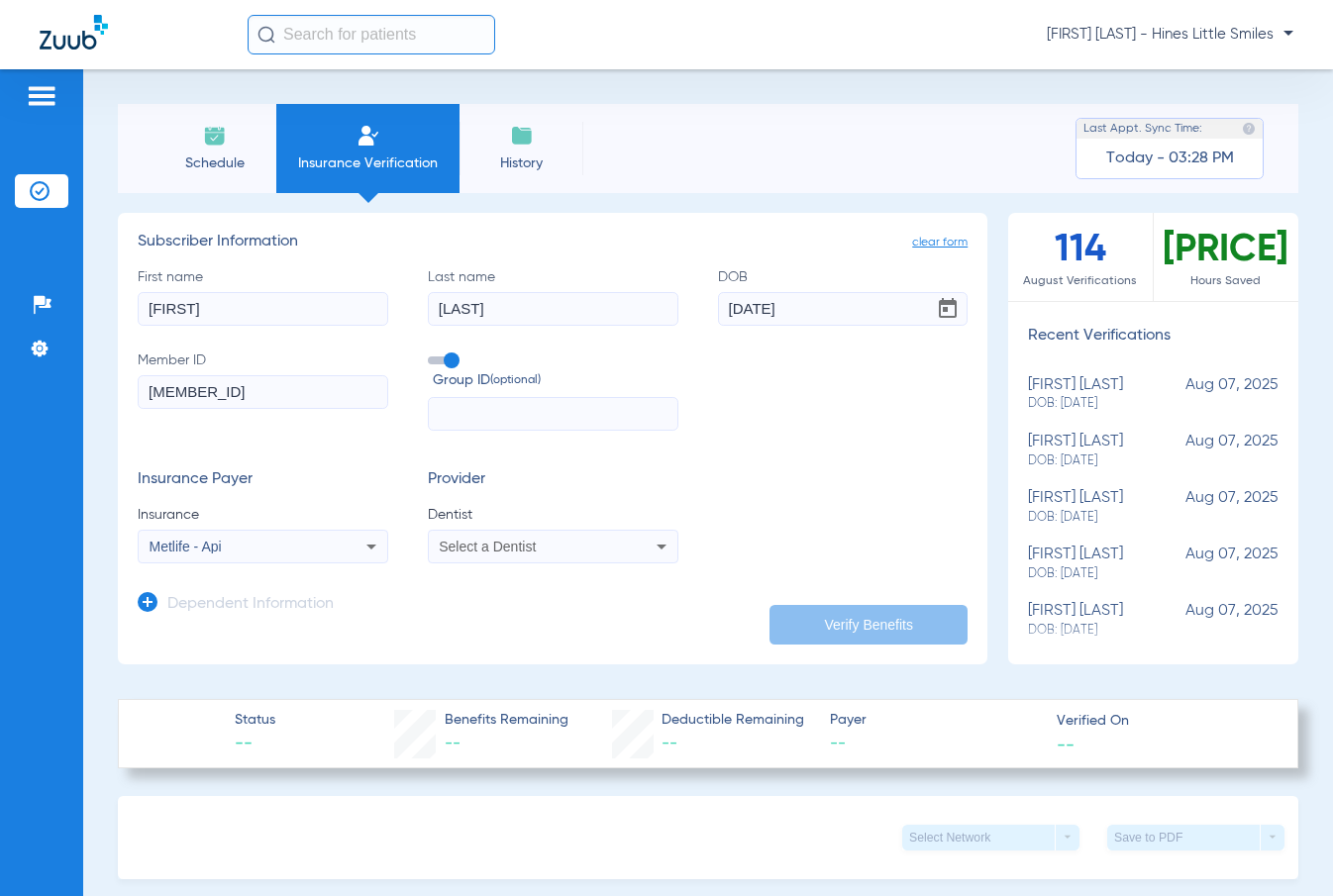 drag, startPoint x: 533, startPoint y: 518, endPoint x: 537, endPoint y: 539, distance: 21.377558 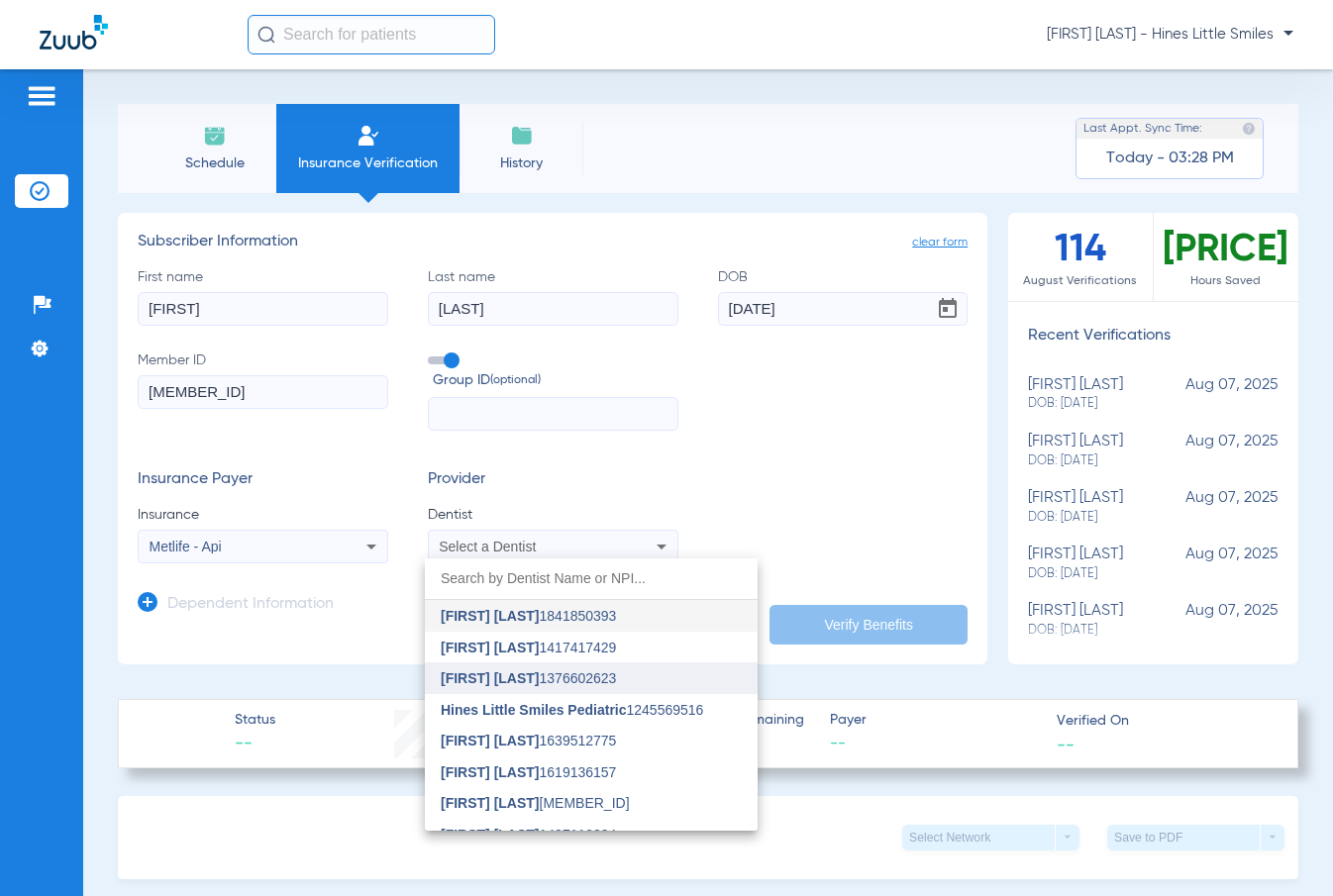 click on "Mitzi Hines [MEMBER_ID]" at bounding box center (528, 678) 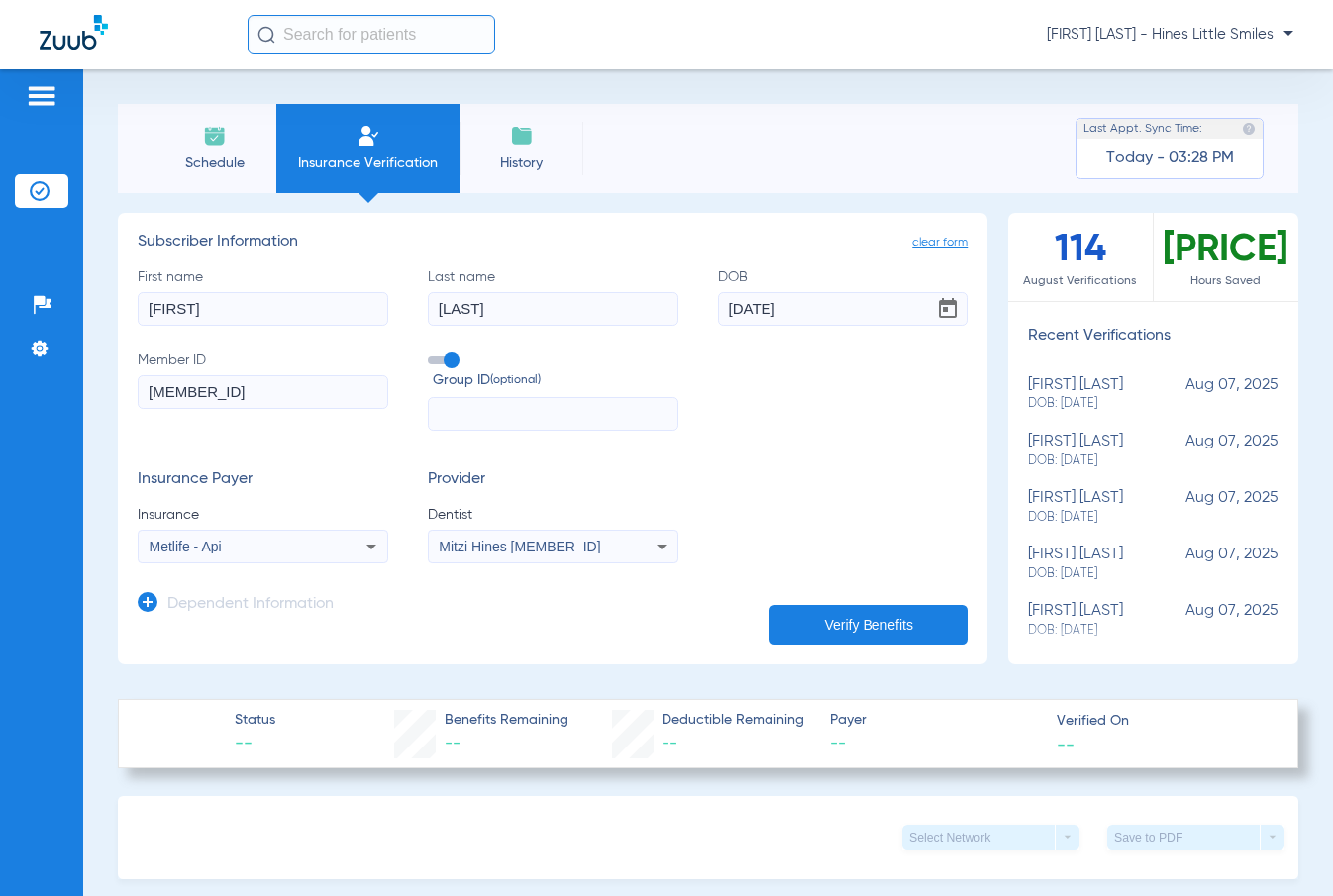 click on "clear form Subscriber Information First name [FIRST] Last name [LAST] DOB [DATE] Member ID [MEMBER_ID] Group ID (optional) Insurance Payer Insurance Metlife - Api Provider Dentist Mitzi Hines [MEMBER_ID] Dependent Information Verify Benefits" 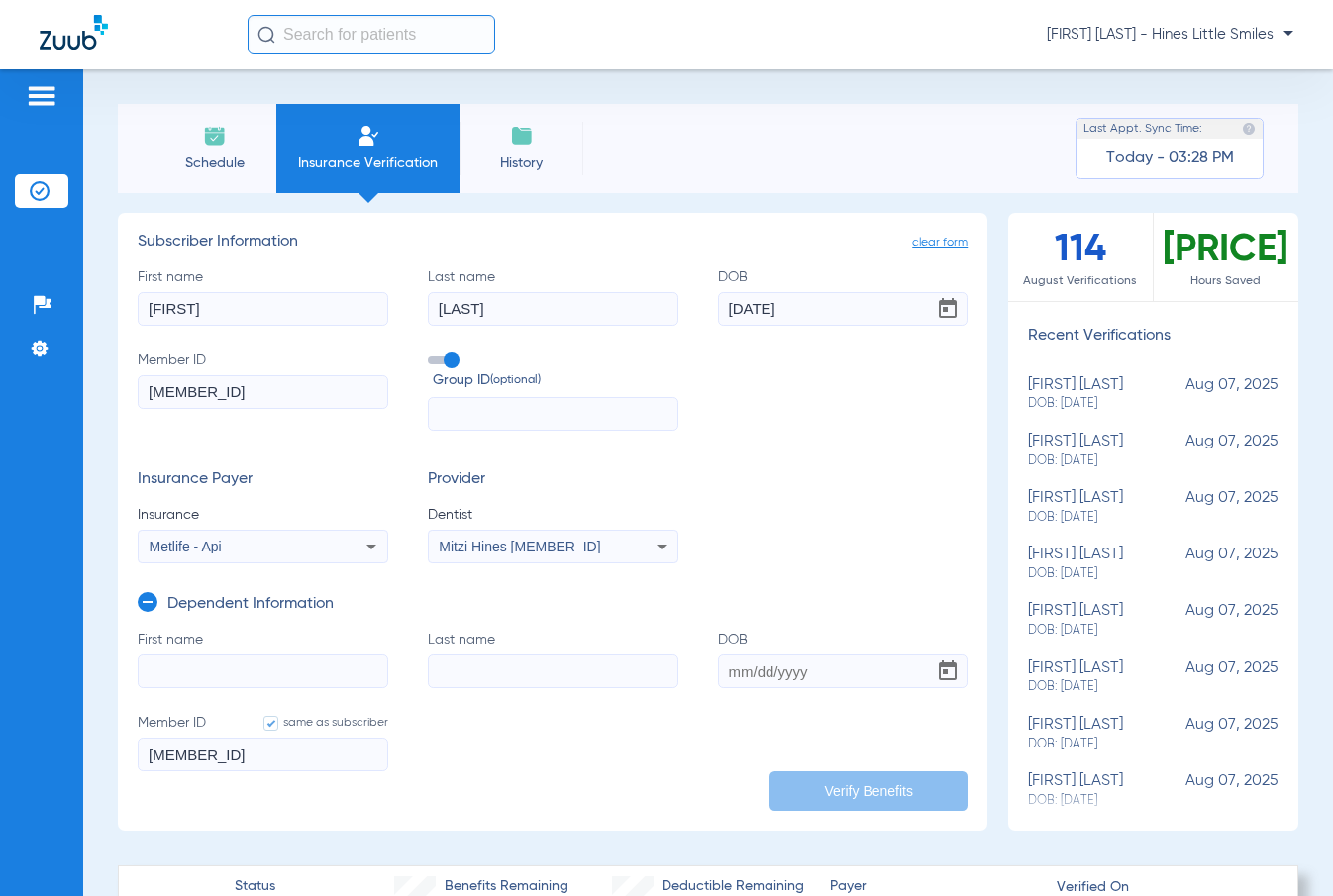 click on "First name" 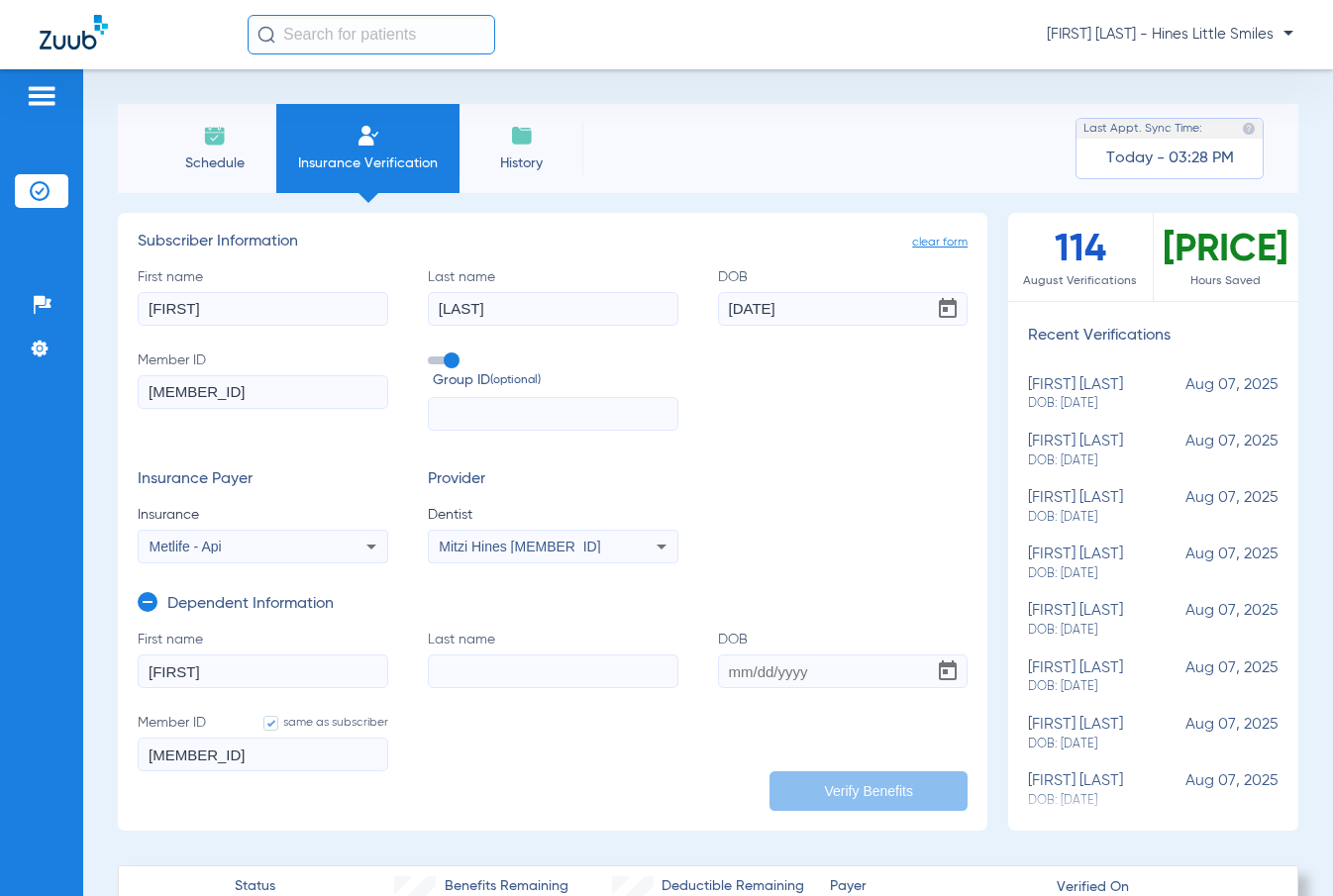 type on "[FIRST]" 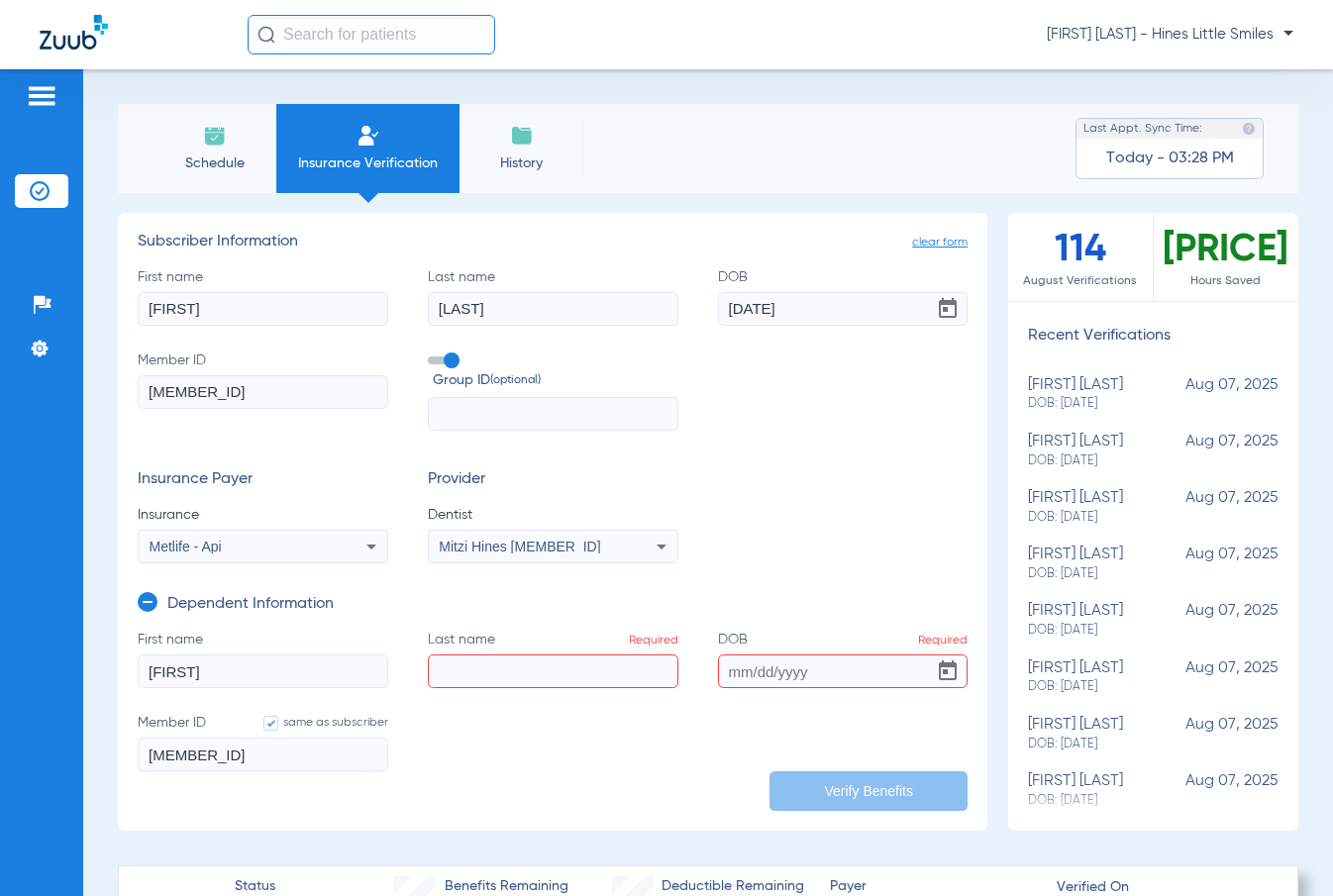 click on "Last name  Required" 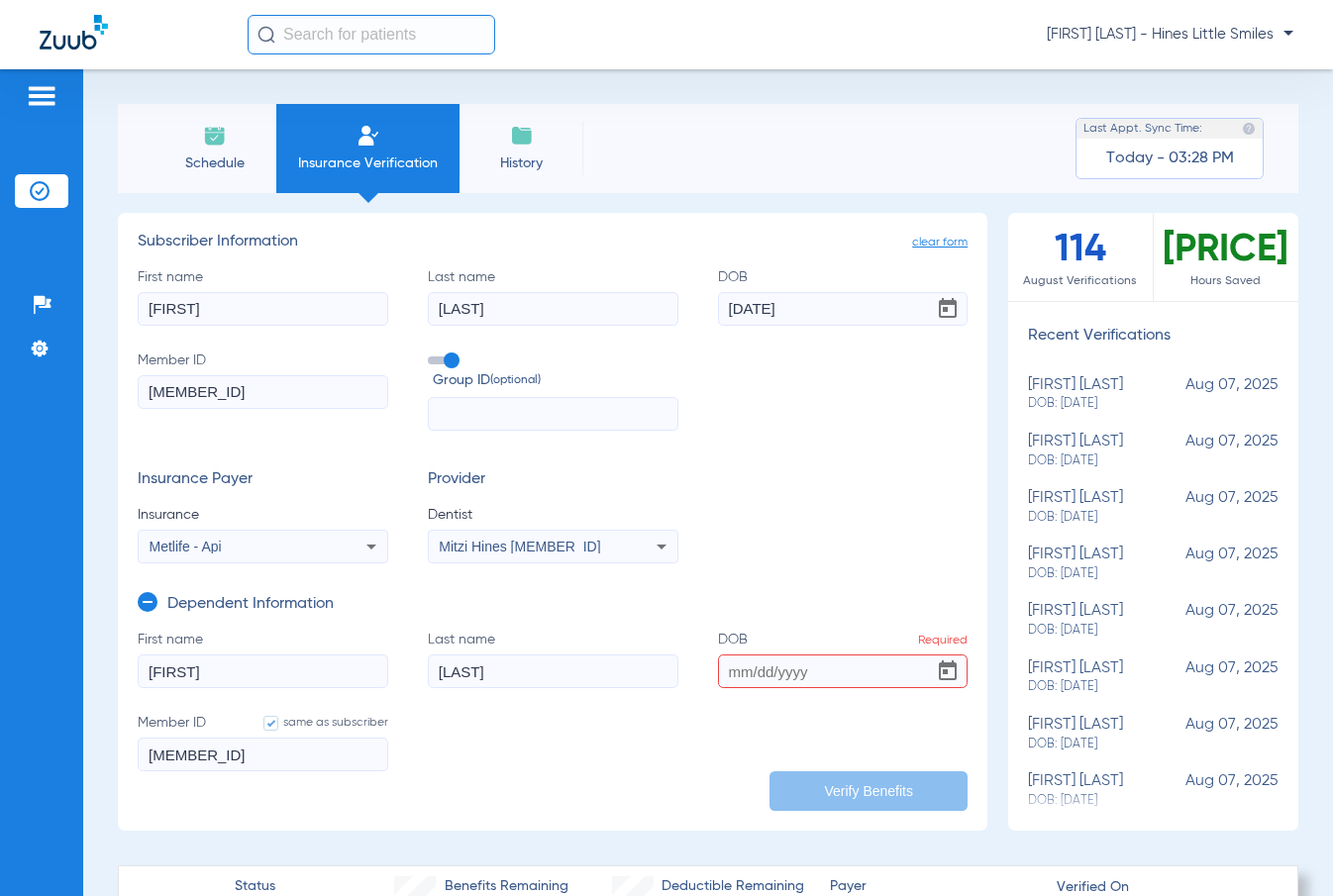 type on "[LAST]" 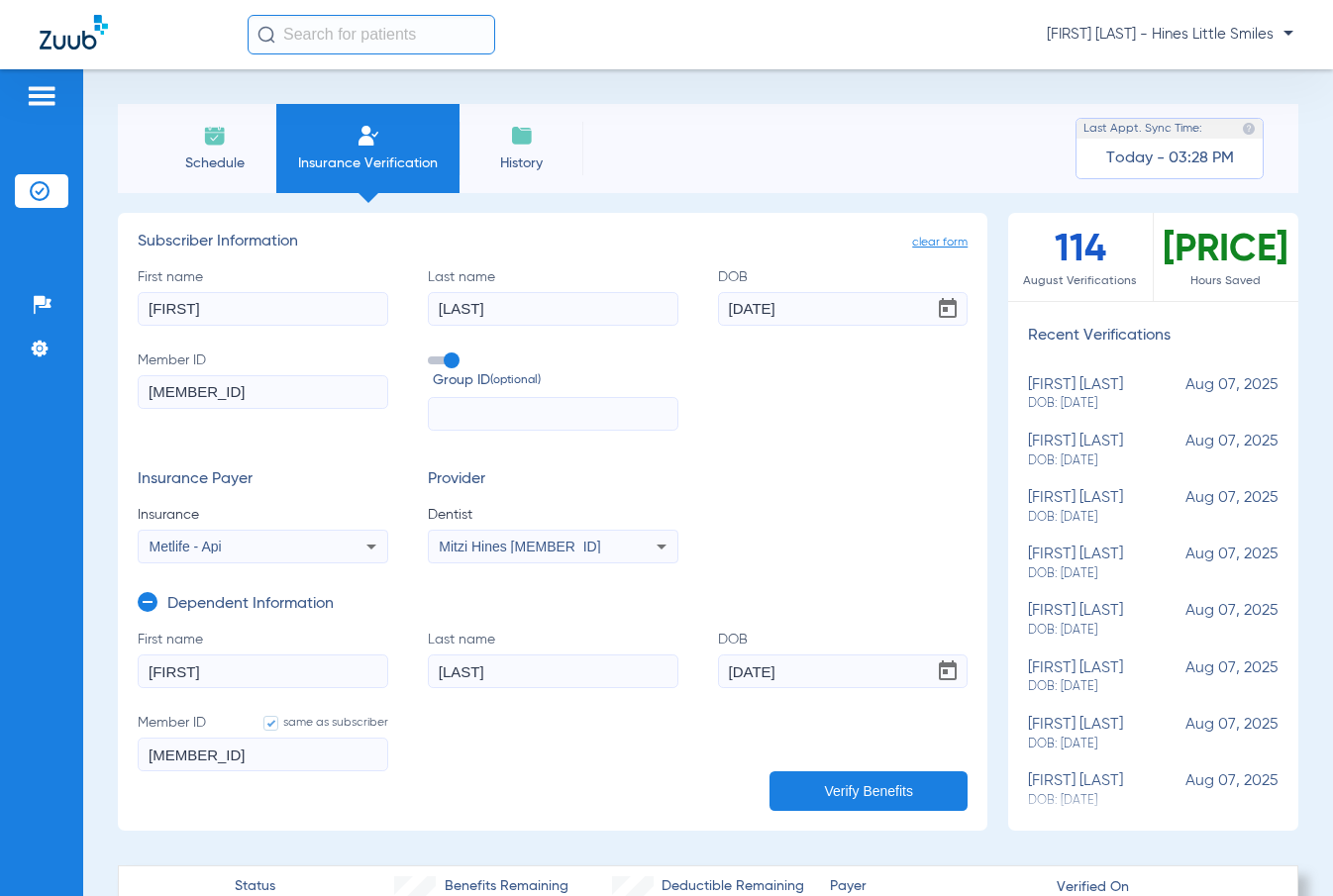 type on "12/02/2024" 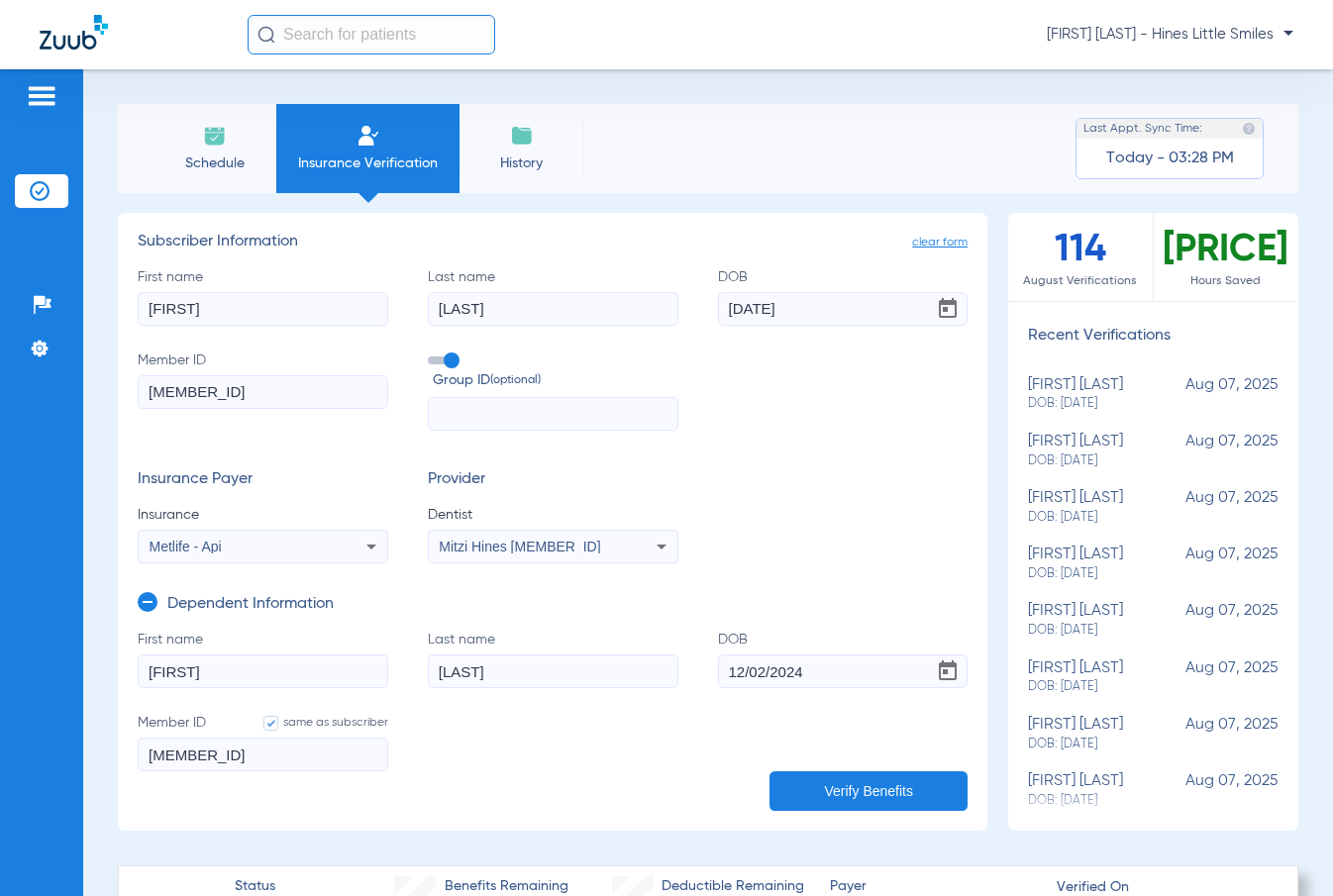 click on "[LAST]" 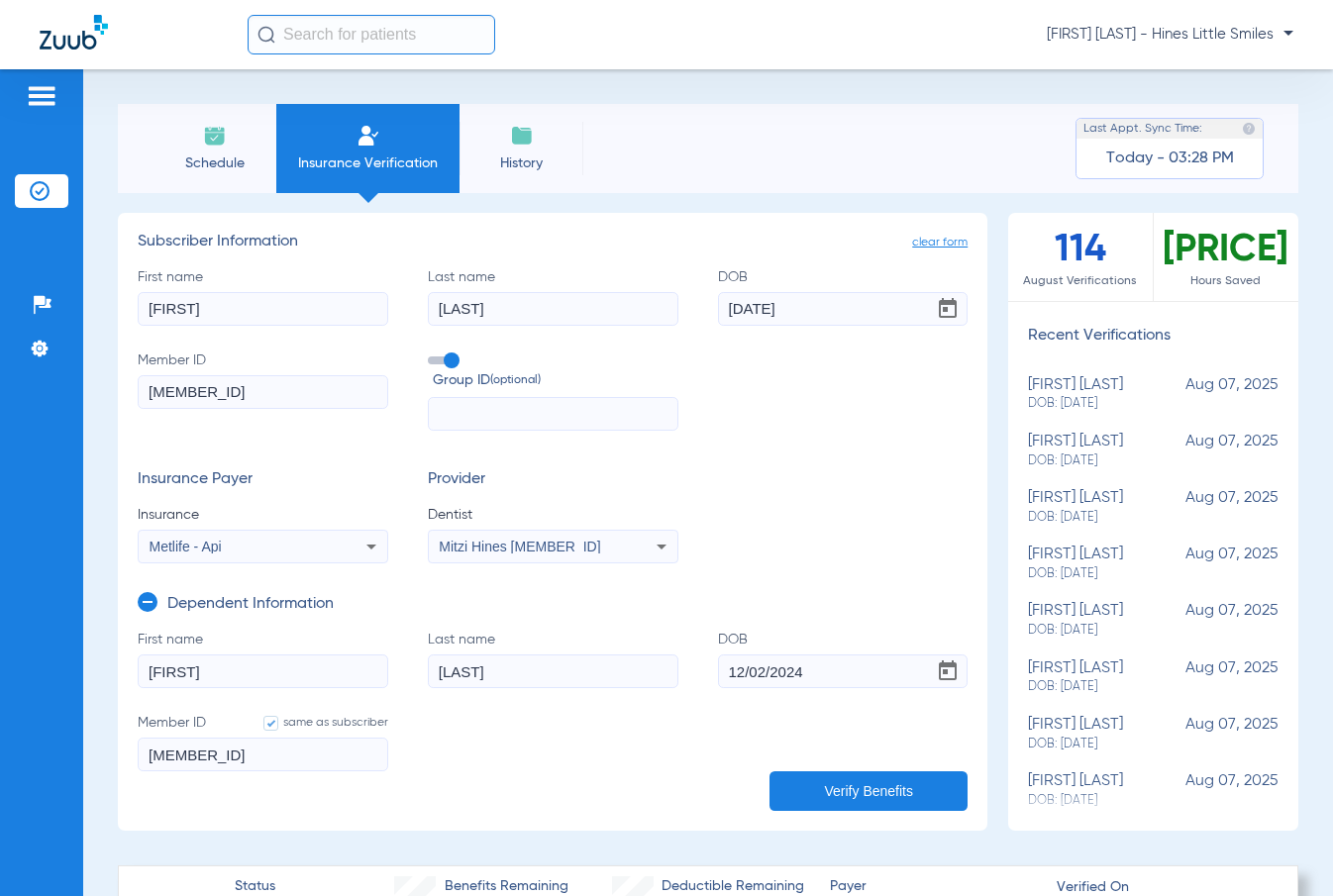 type on "[LAST]" 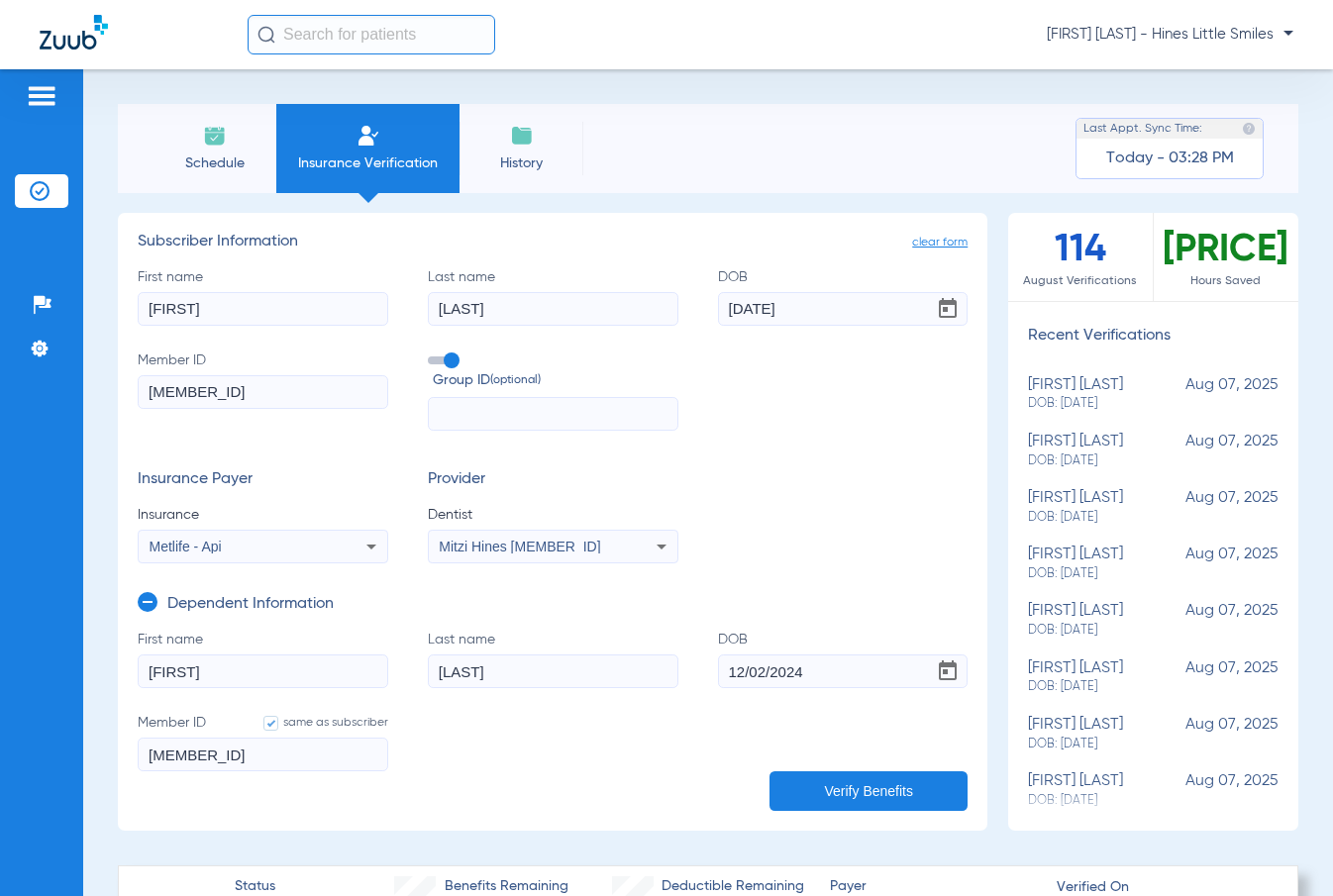 click on "Verify Benefits" 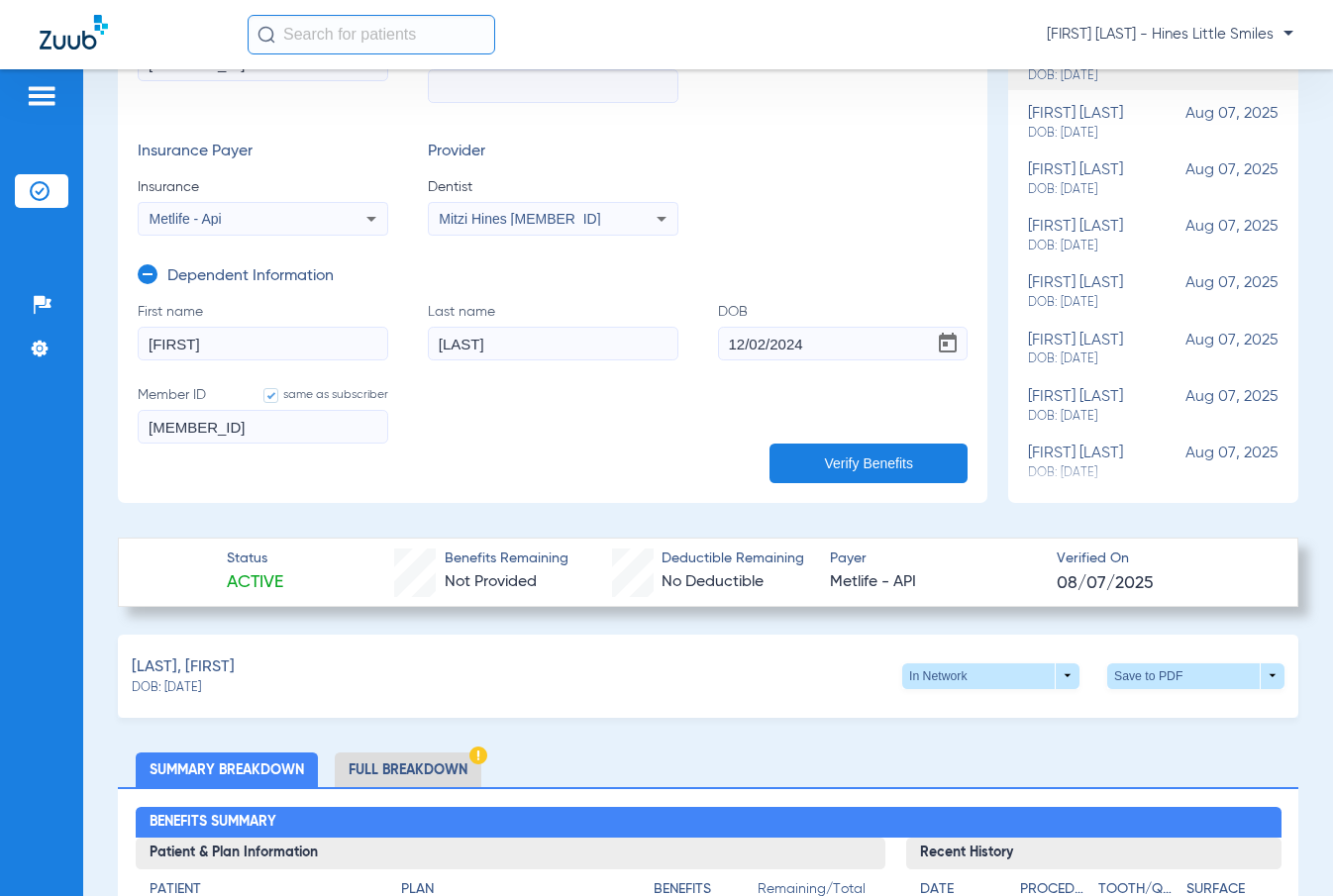 scroll, scrollTop: 330, scrollLeft: 0, axis: vertical 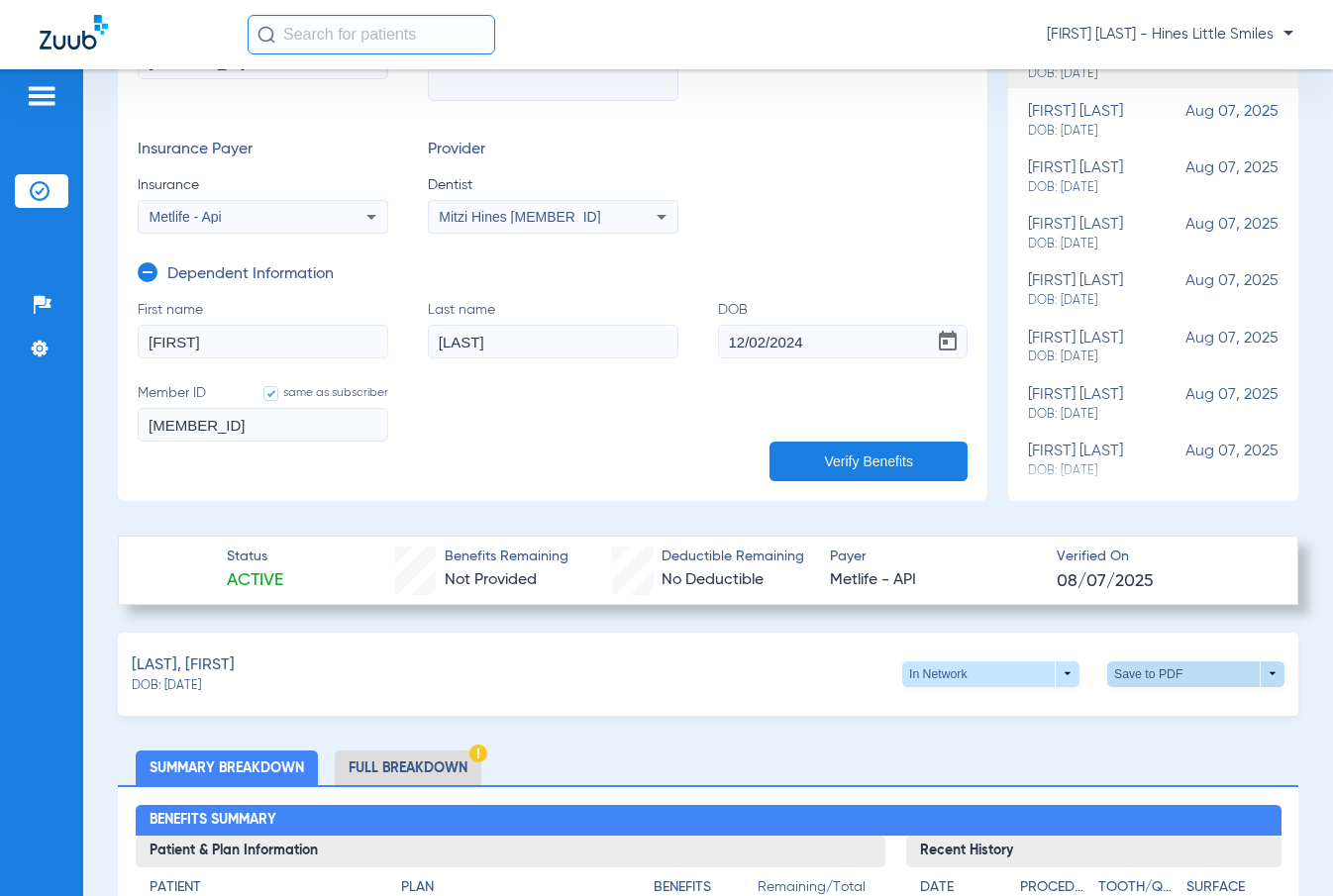 click 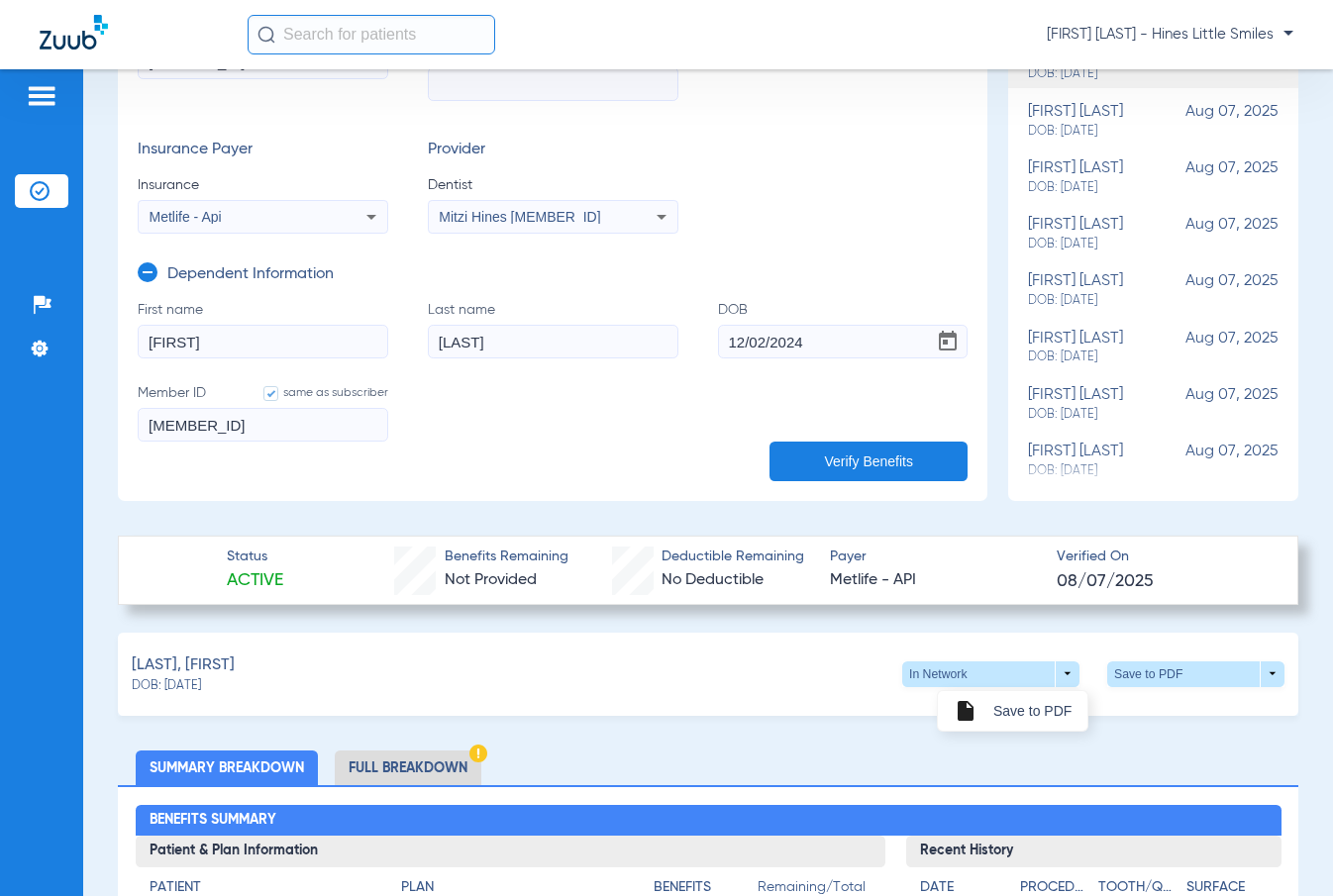 drag, startPoint x: 767, startPoint y: 50, endPoint x: 855, endPoint y: 48, distance: 88.022724 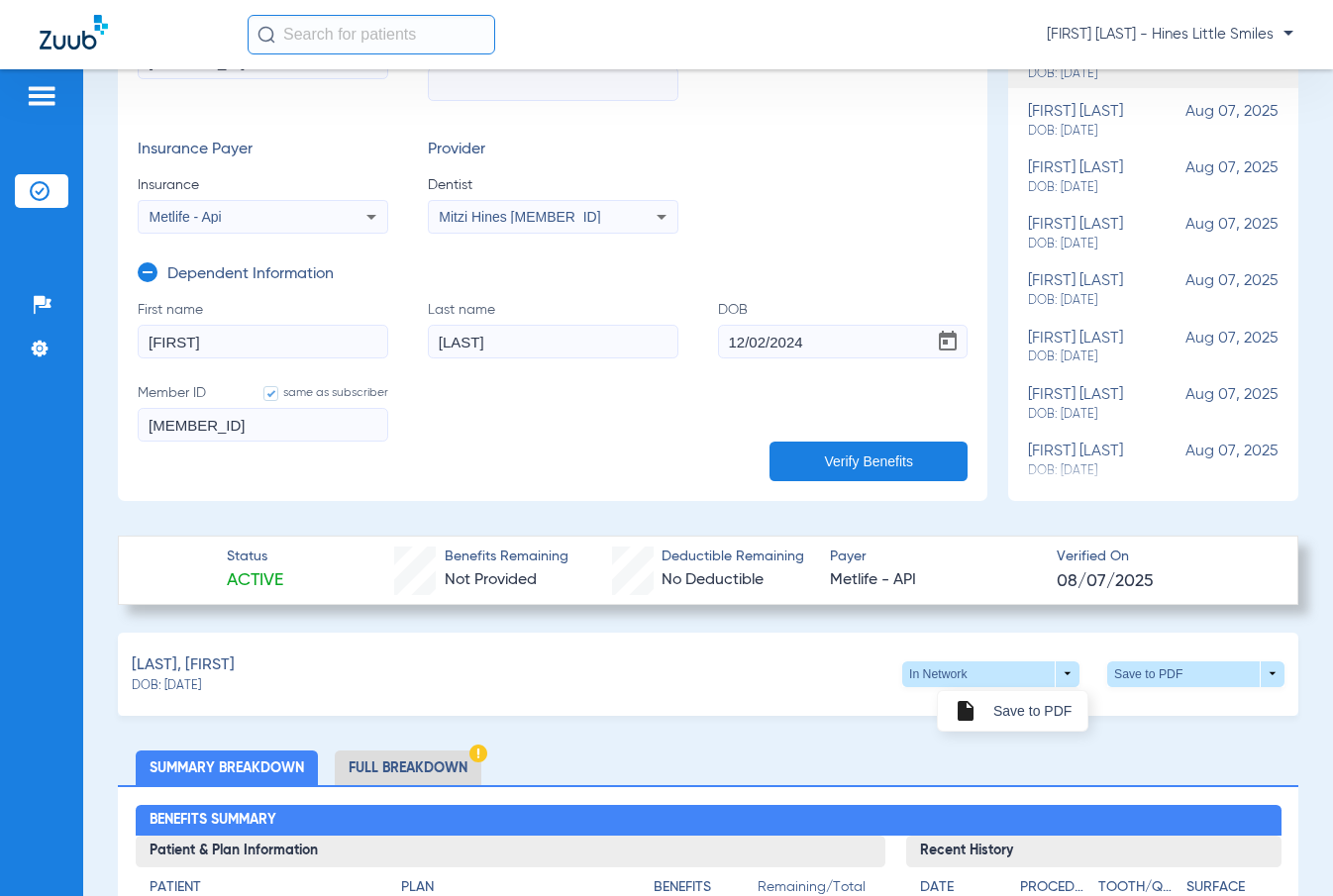 click at bounding box center [666, 448] 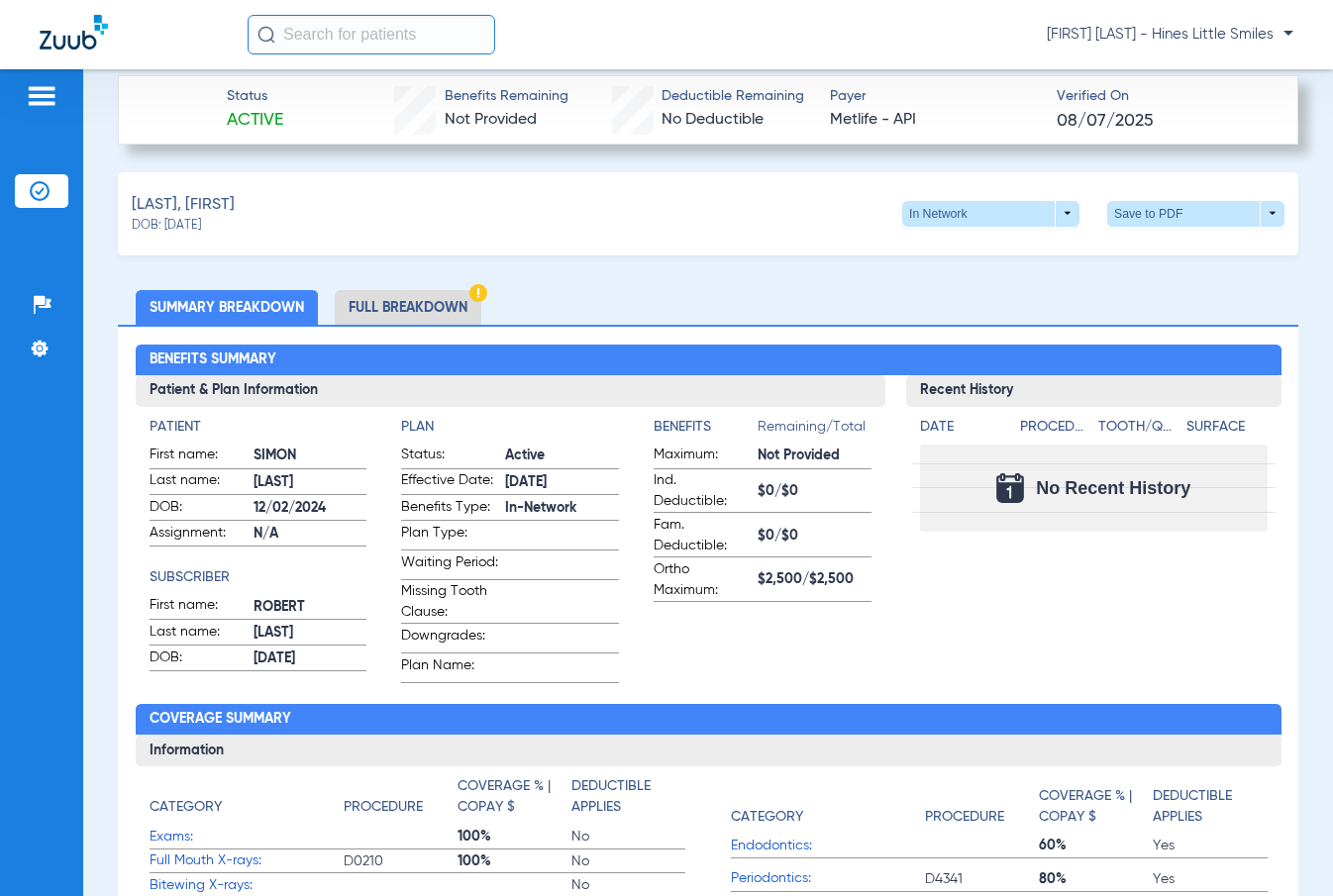 scroll, scrollTop: 825, scrollLeft: 0, axis: vertical 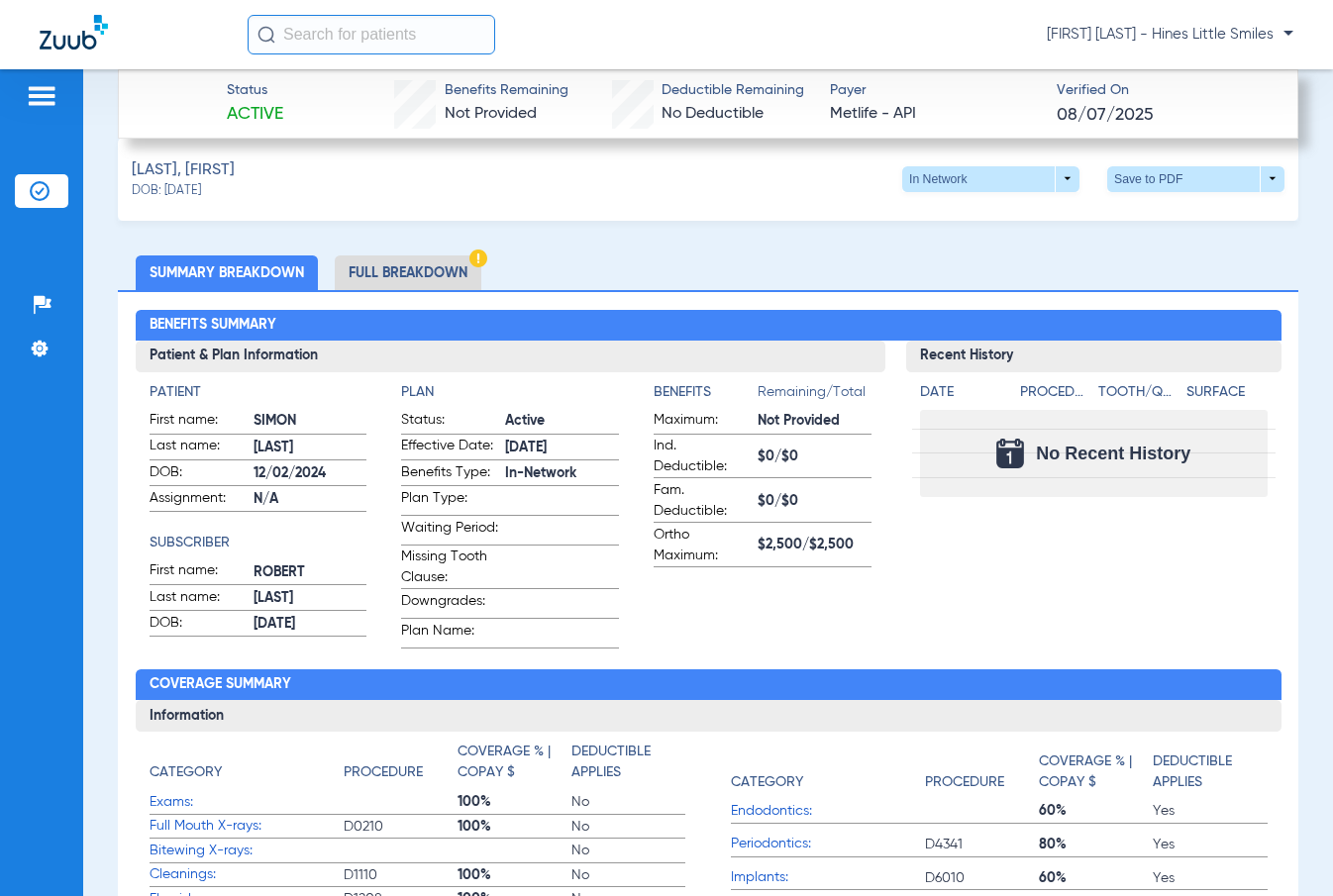 drag, startPoint x: 1330, startPoint y: 5, endPoint x: 1028, endPoint y: 79, distance: 310.93408 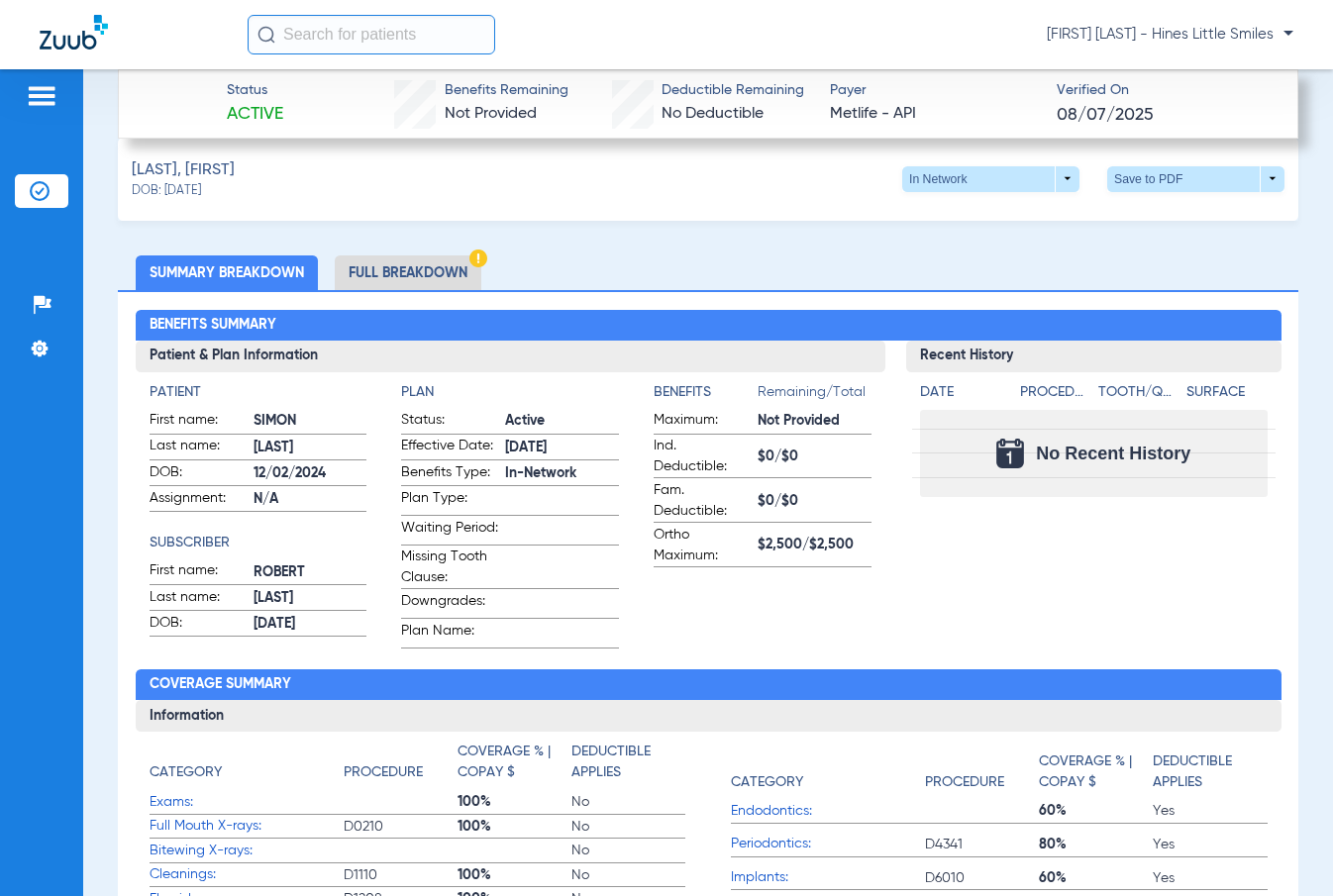 click on "Status Active Benefits Remaining Not Provided Deductible Remaining No Deductible Payer Metlife - API Verified On [DATE]" 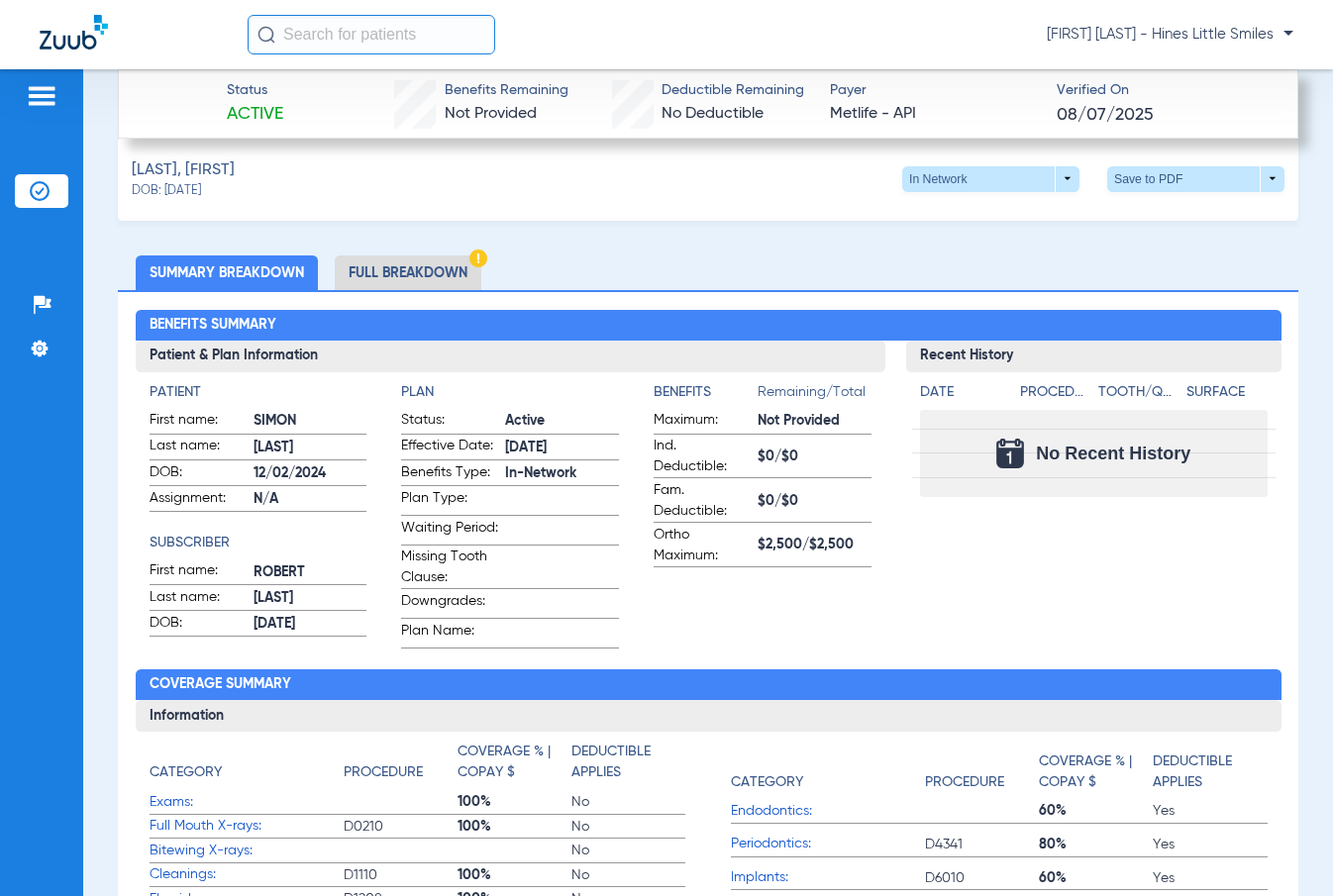 drag, startPoint x: 1028, startPoint y: 300, endPoint x: 1061, endPoint y: 223, distance: 83.773504 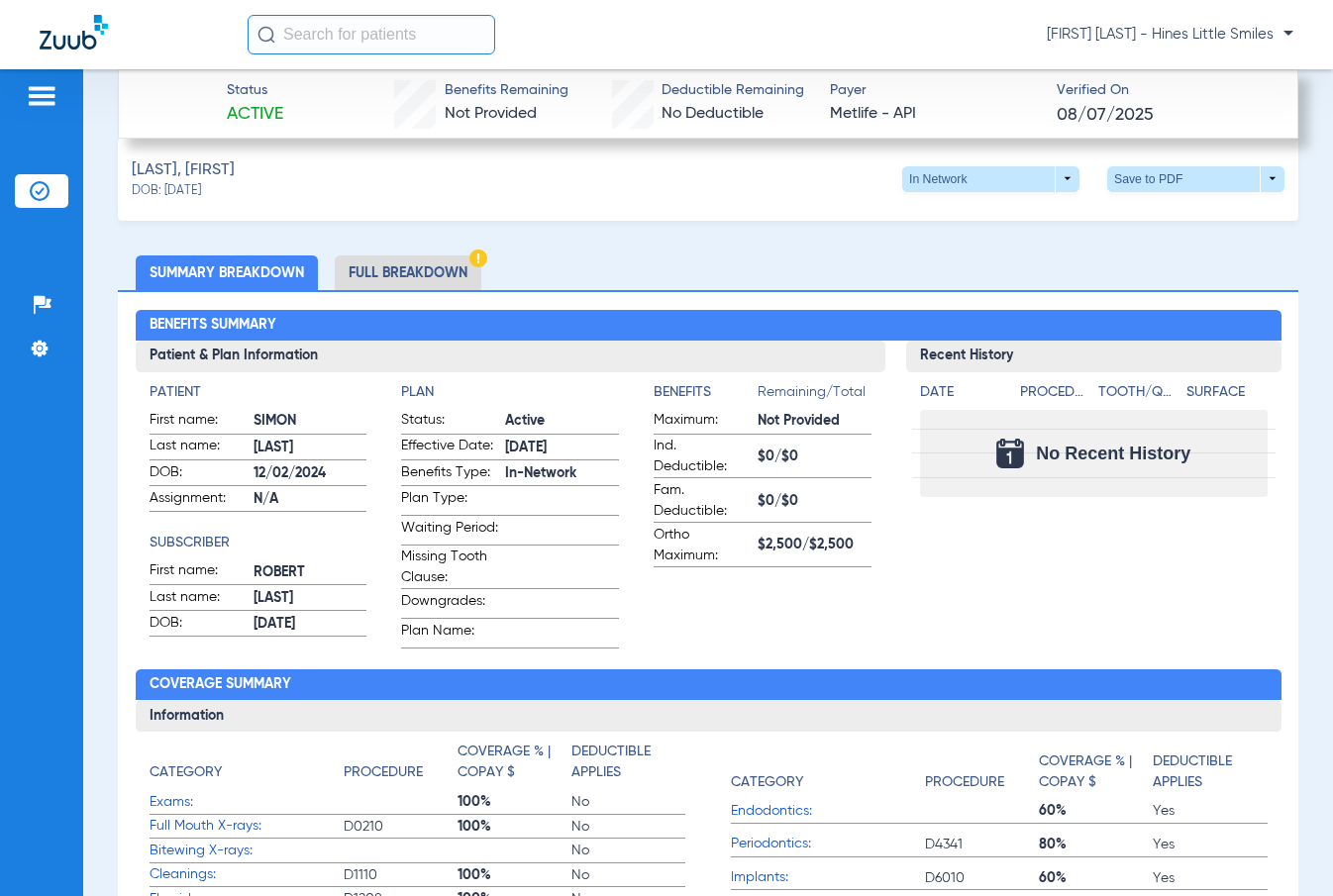 click on "Benefits Summary Patient & Plan Information Patient First name: [FIRST] Last name: [LAST] DOB: [DATE] Assignment: N/A Subscriber First name: [FIRST] Last name: [LAST] DOB: [DATE] Plan Status: Active Effective Date: [DATE] Benefits Type: In-Network Plan Type: Waiting Period: Missing Tooth Clause: Downgrades: Plan Name: Benefits Remaining/Total Maximum: Not Provided Ind. Deductible: $0/$0 Fam. Deductible: $0/$0 Ortho Maximum: $2,500/$2,500 Recent History Date Procedure Tooth/Quad Surface No Recent History Coverage Summary Information Category Procedure Coverage % | Copay $ Deductible Applies Exams: 100% No Full Mouth X-rays: D0210 100% No Bitewing X-rays: Cleanings: D1110 100% No Fluoride: D1208 100% No Sealants: D1351 100% No Space Maintainers: D1510 100% No Basic Restorative, Fillings: 80% Yes Basic Restorative, Fillings: D2391 80% Yes Crowns: D2750 60% Yes Category Procedure" 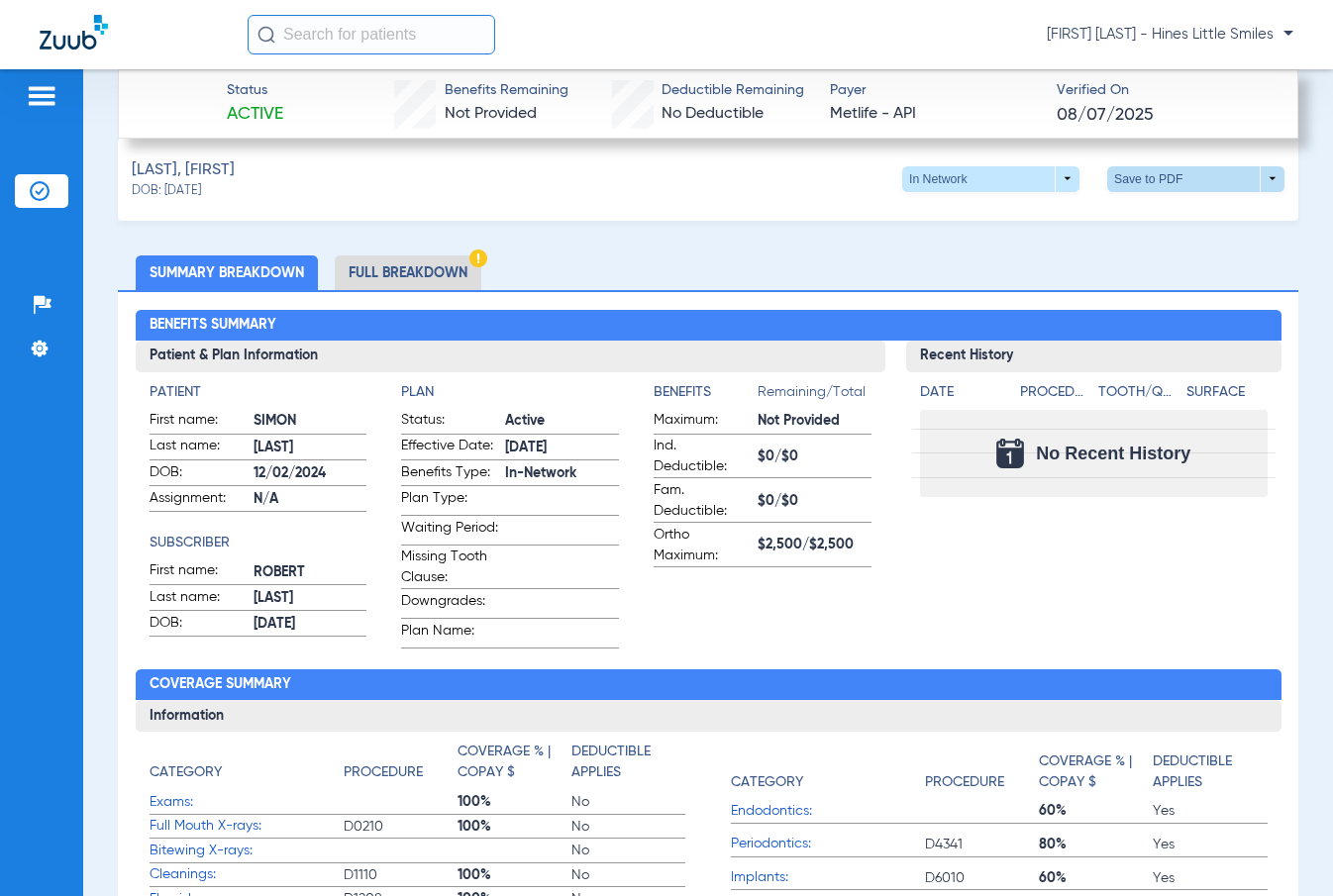 click 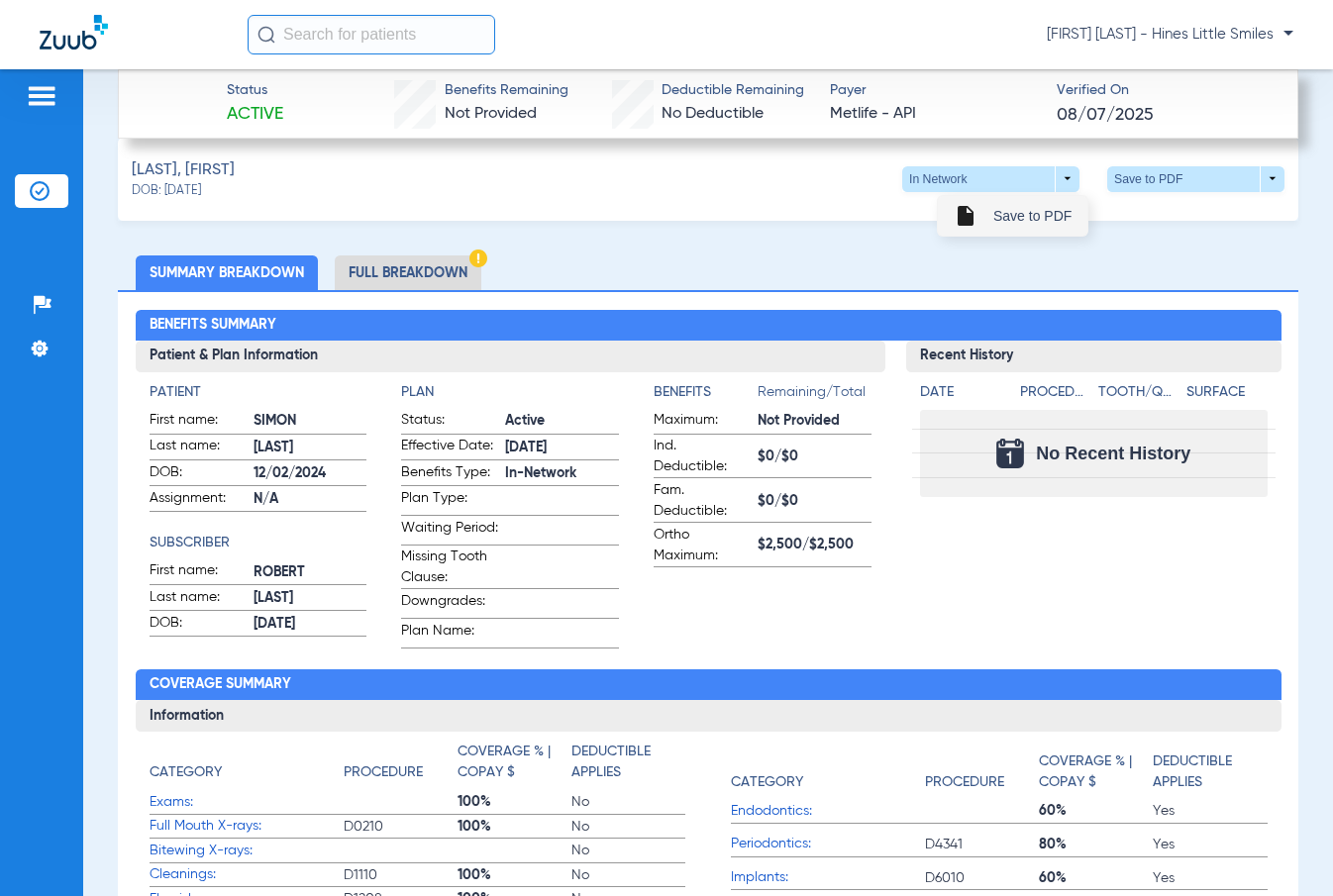 click on "insert_drive_file  Save to PDF" at bounding box center (1012, 216) 